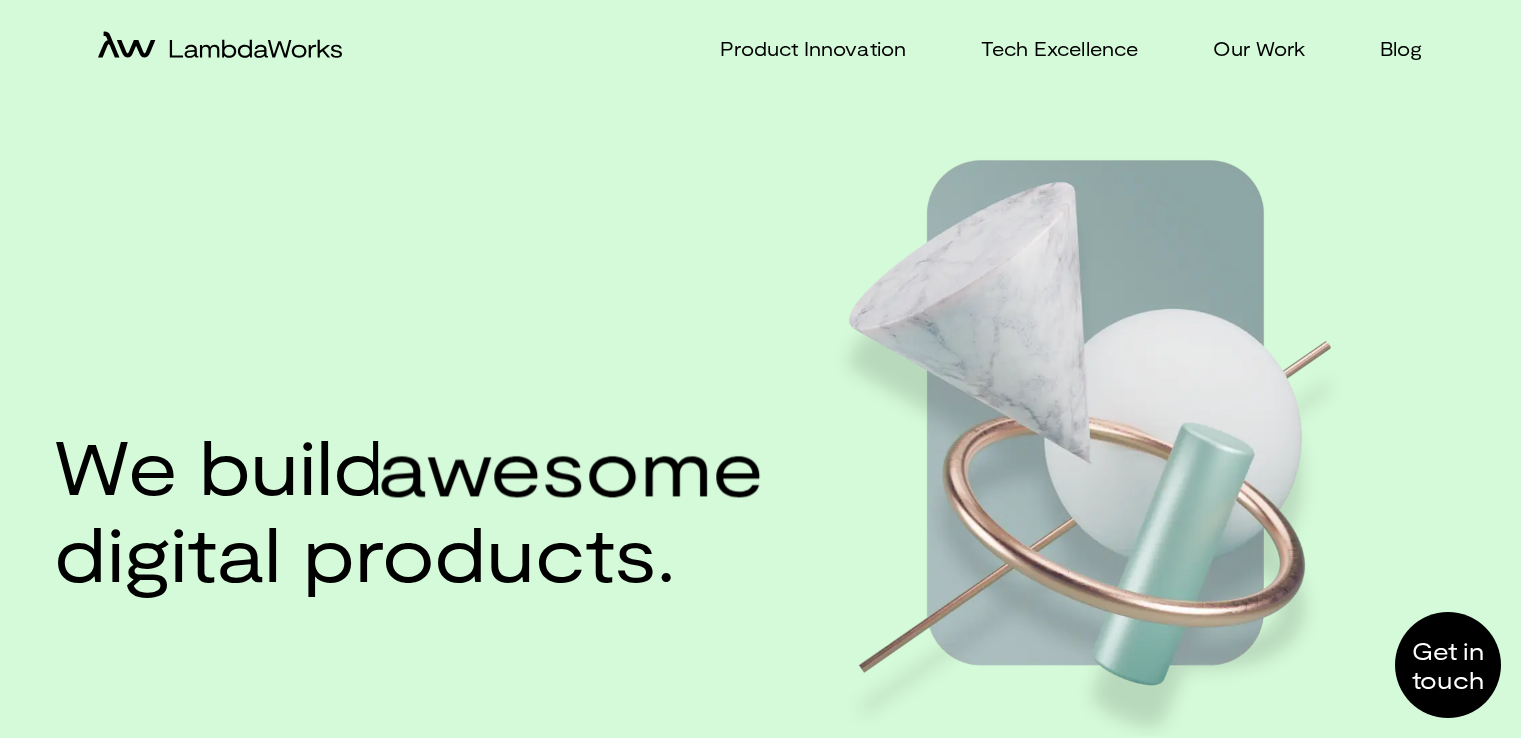 scroll, scrollTop: 0, scrollLeft: 0, axis: both 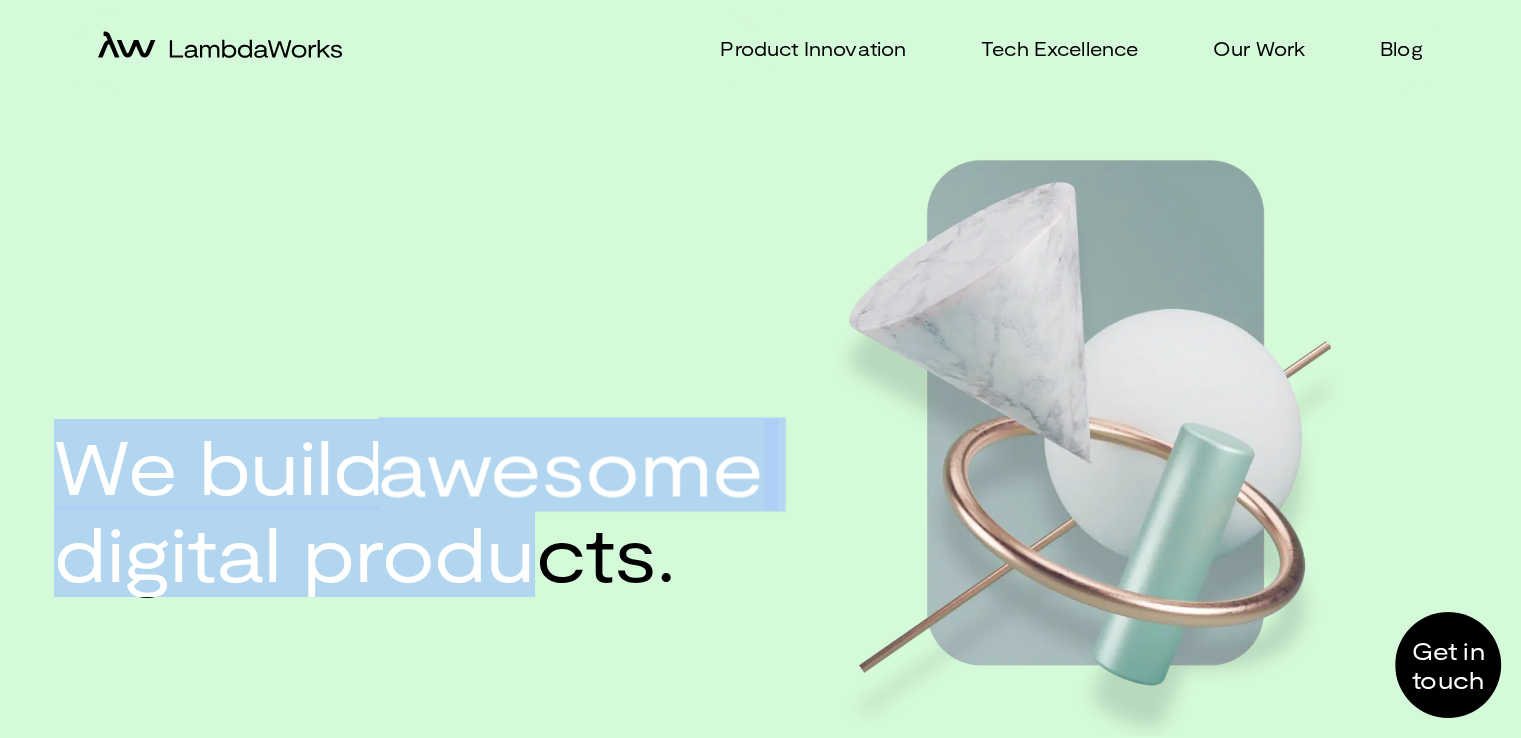drag, startPoint x: 102, startPoint y: 496, endPoint x: 618, endPoint y: 526, distance: 516.87134 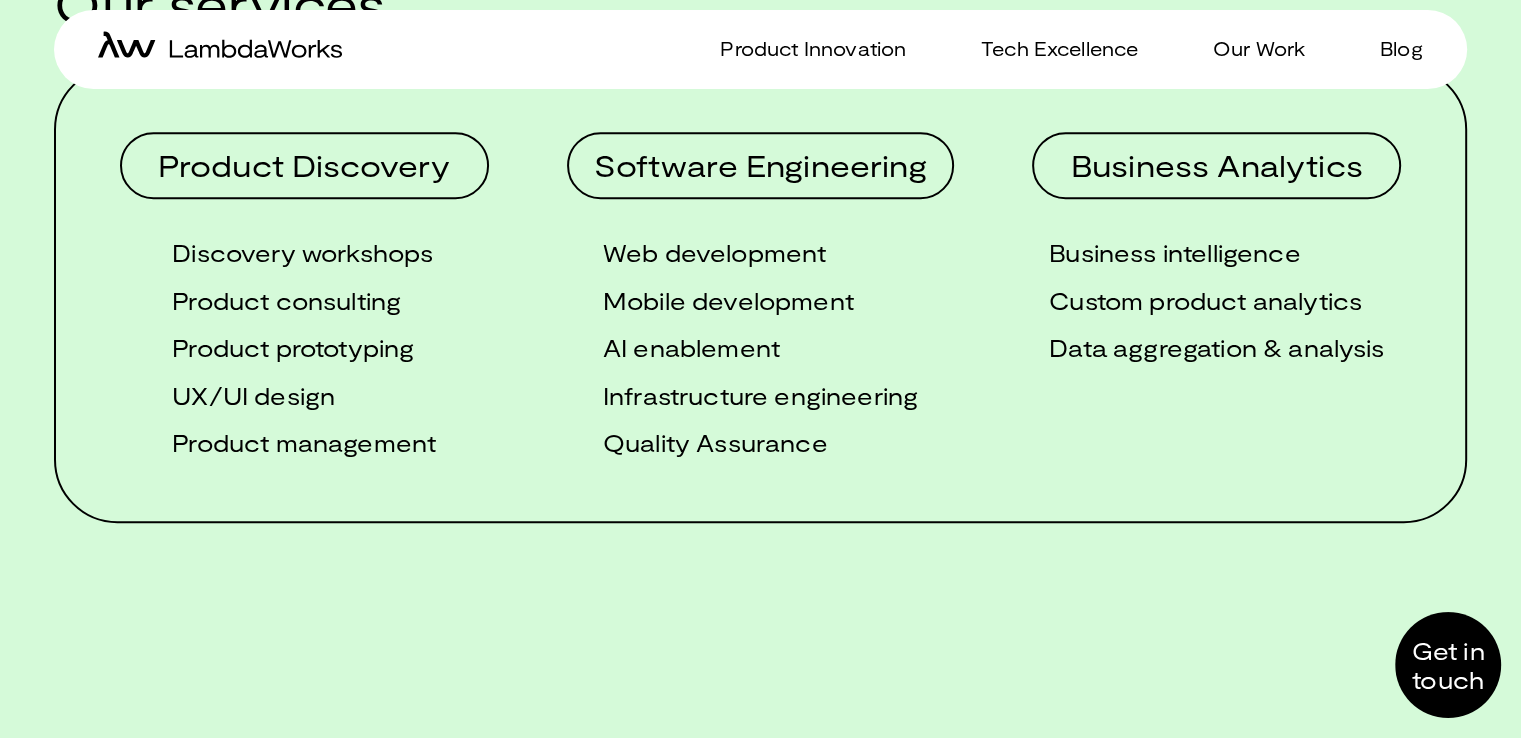 scroll, scrollTop: 862, scrollLeft: 0, axis: vertical 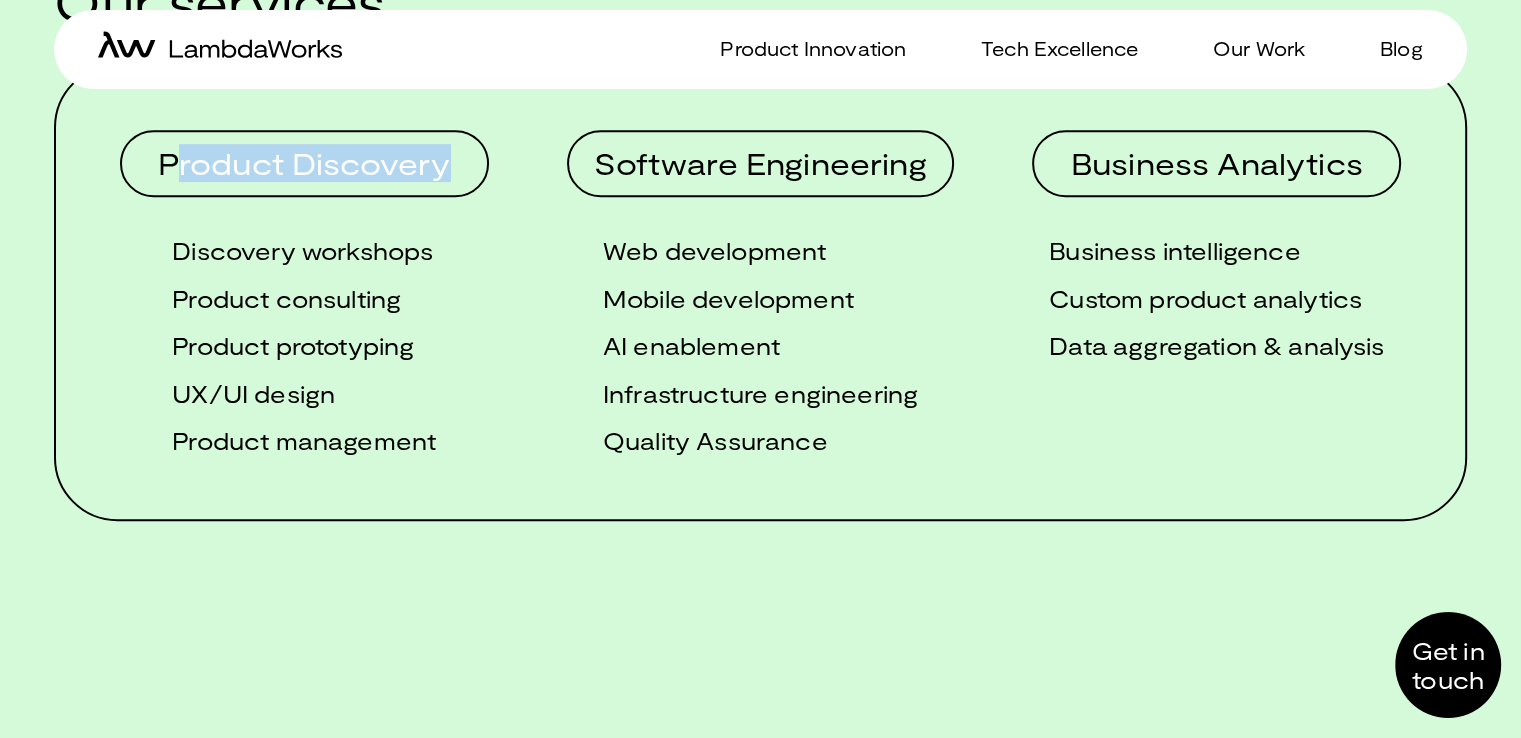 drag, startPoint x: 186, startPoint y: 172, endPoint x: 471, endPoint y: 165, distance: 285.08594 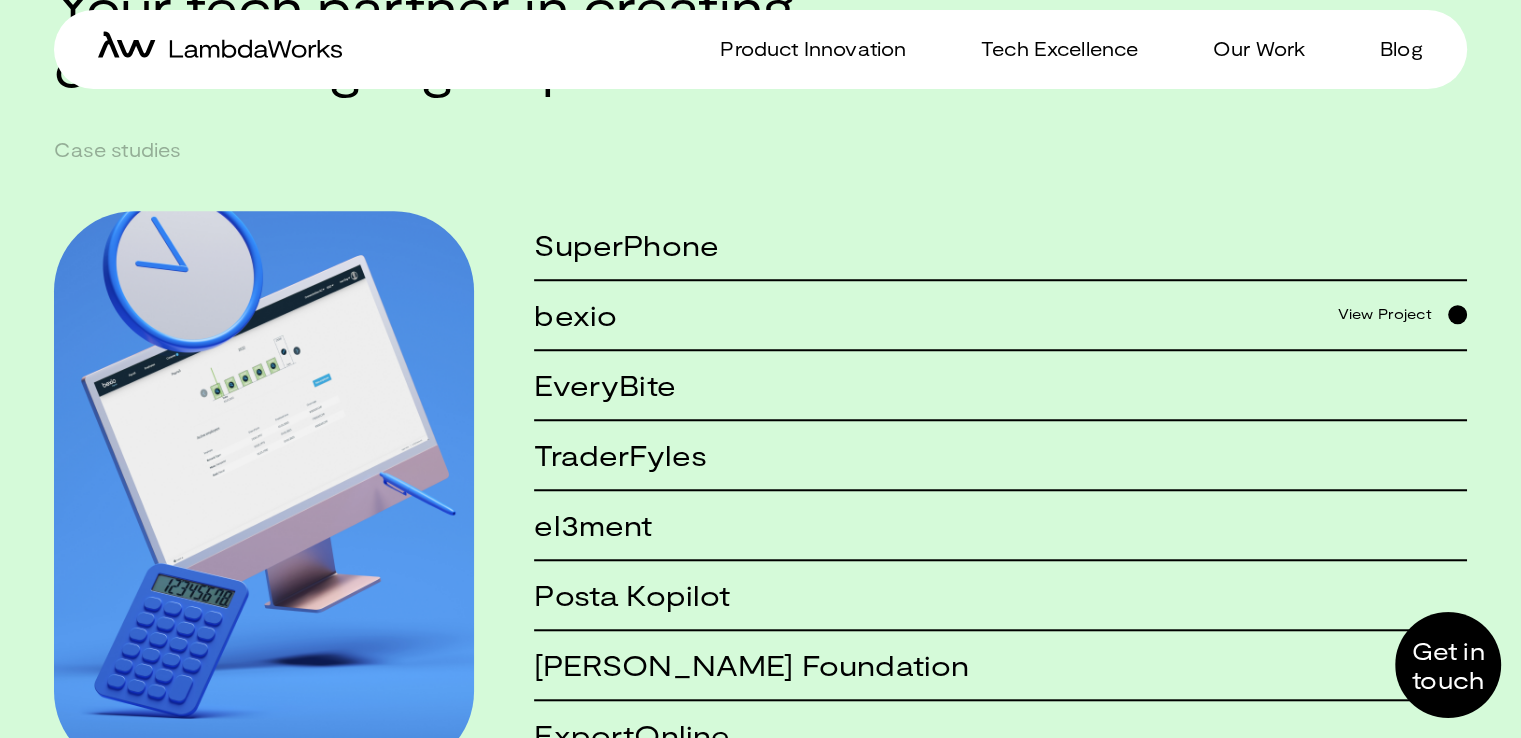 scroll, scrollTop: 1510, scrollLeft: 0, axis: vertical 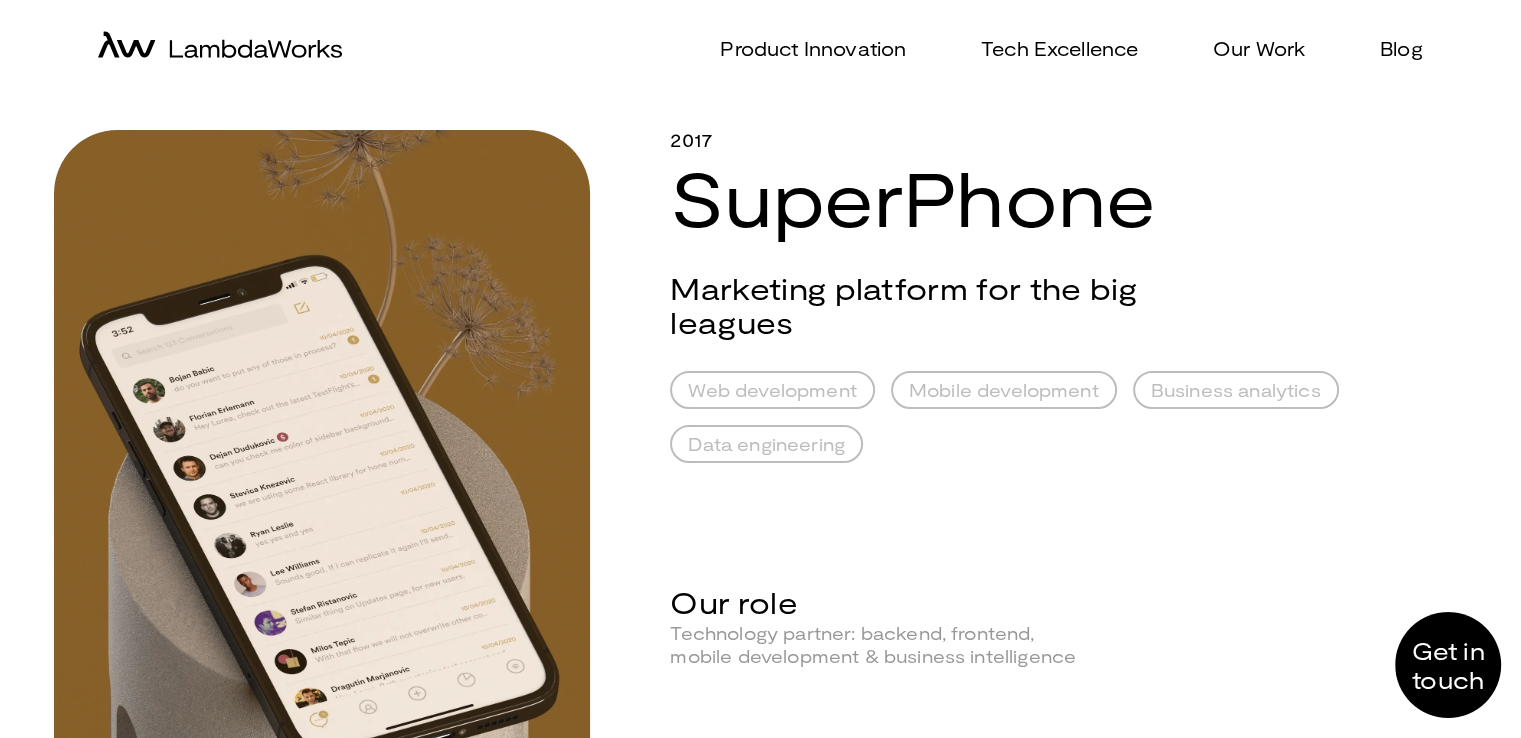 click on "Web development" at bounding box center (772, 390) 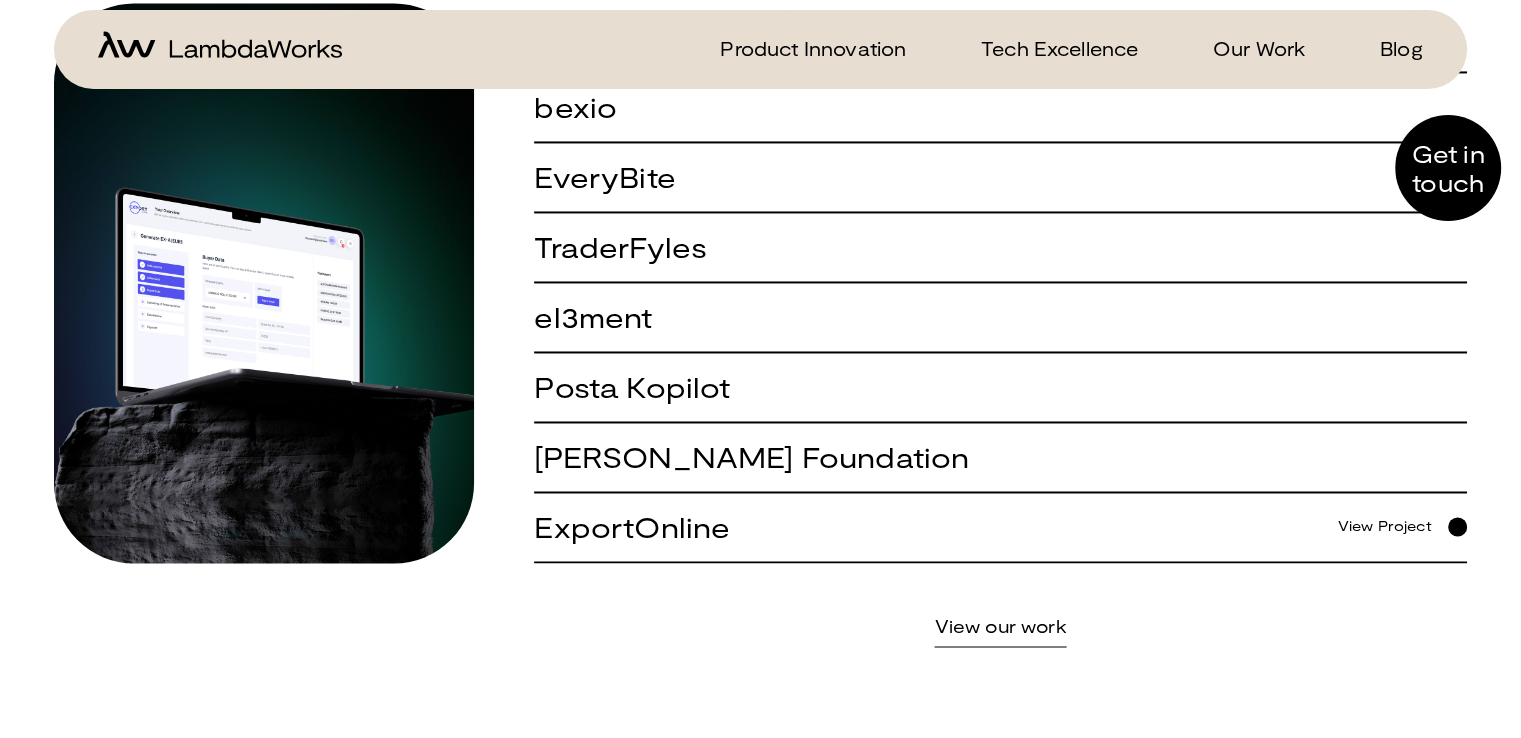 scroll, scrollTop: 3204, scrollLeft: 0, axis: vertical 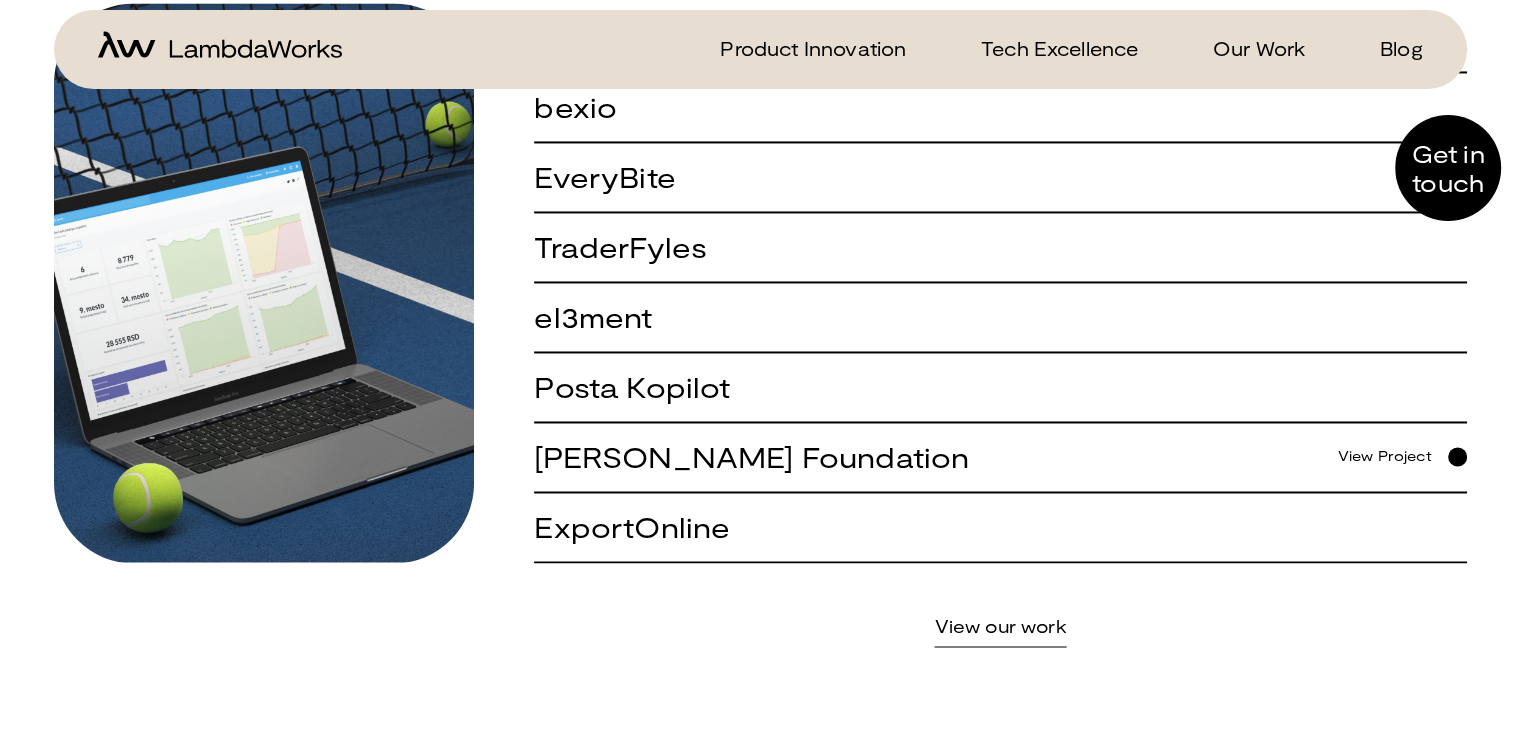 click on "[PERSON_NAME] Foundation" at bounding box center (751, 456) 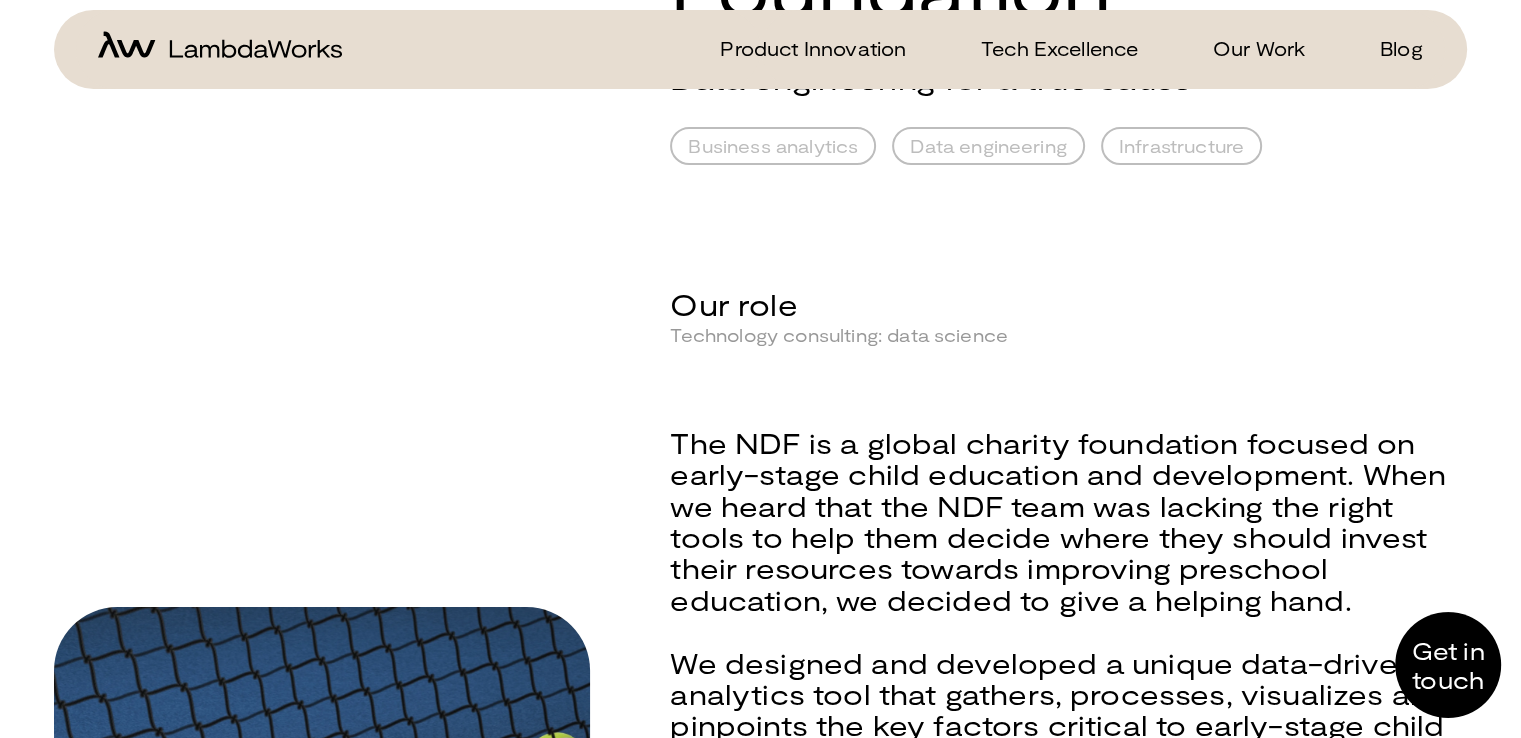 scroll, scrollTop: 0, scrollLeft: 0, axis: both 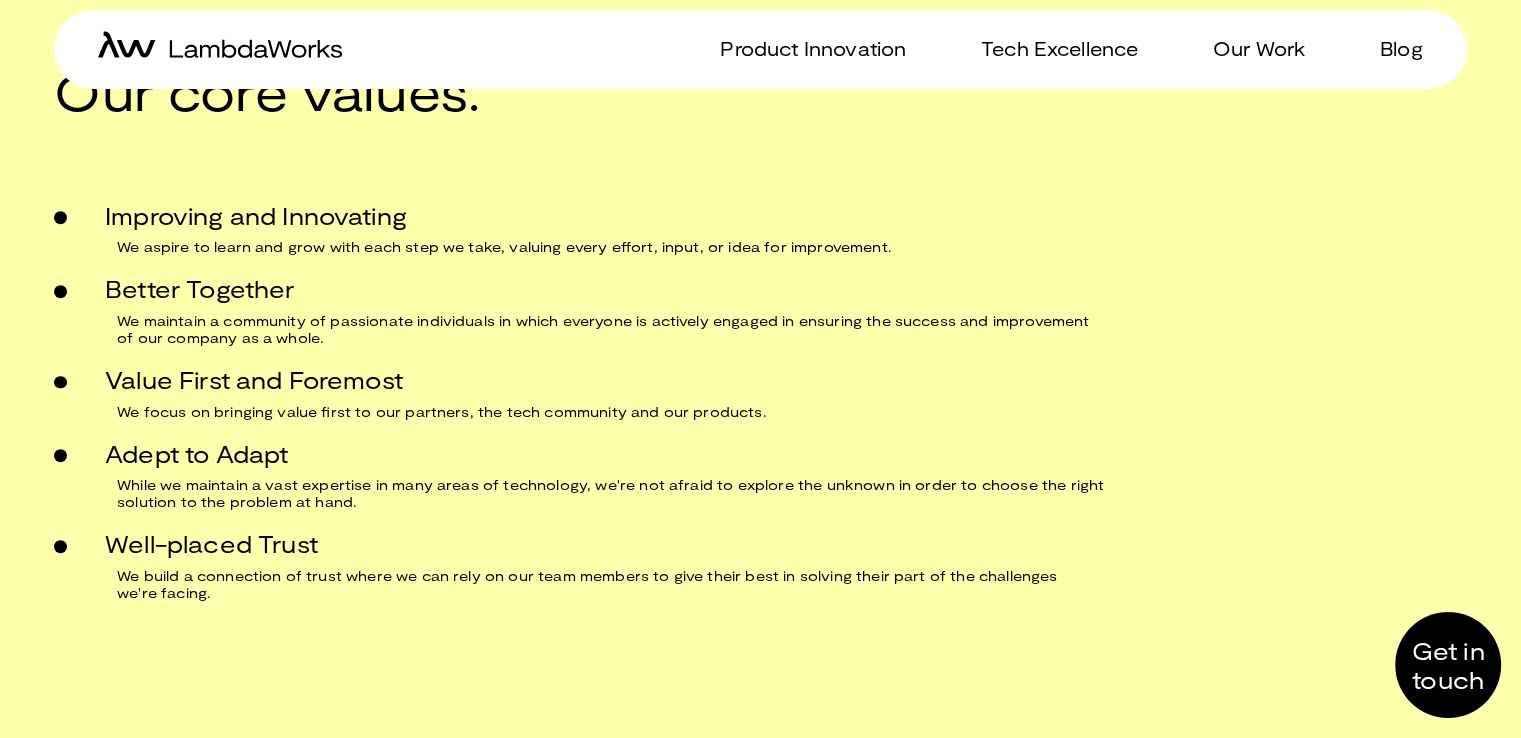click at bounding box center [1448, 665] 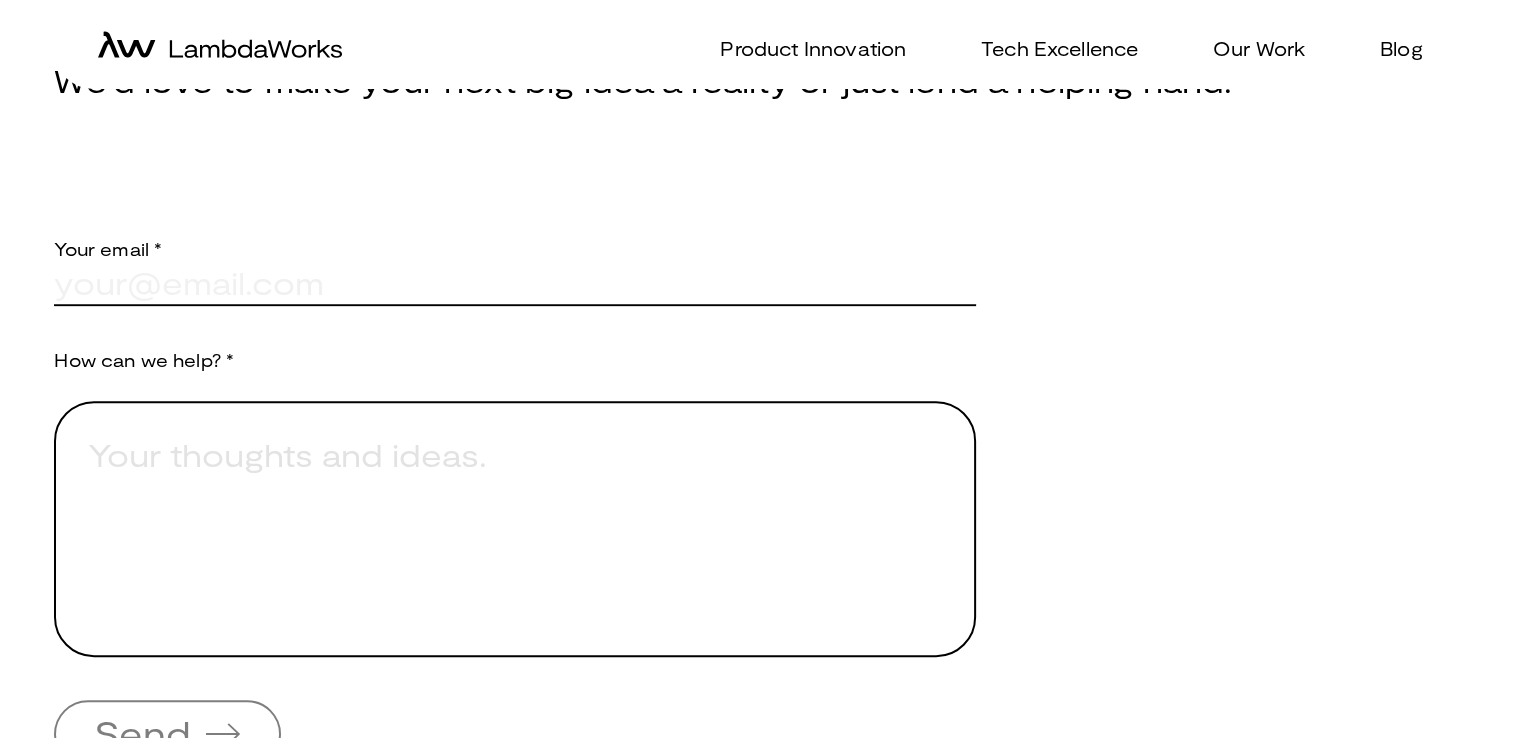 scroll, scrollTop: 0, scrollLeft: 0, axis: both 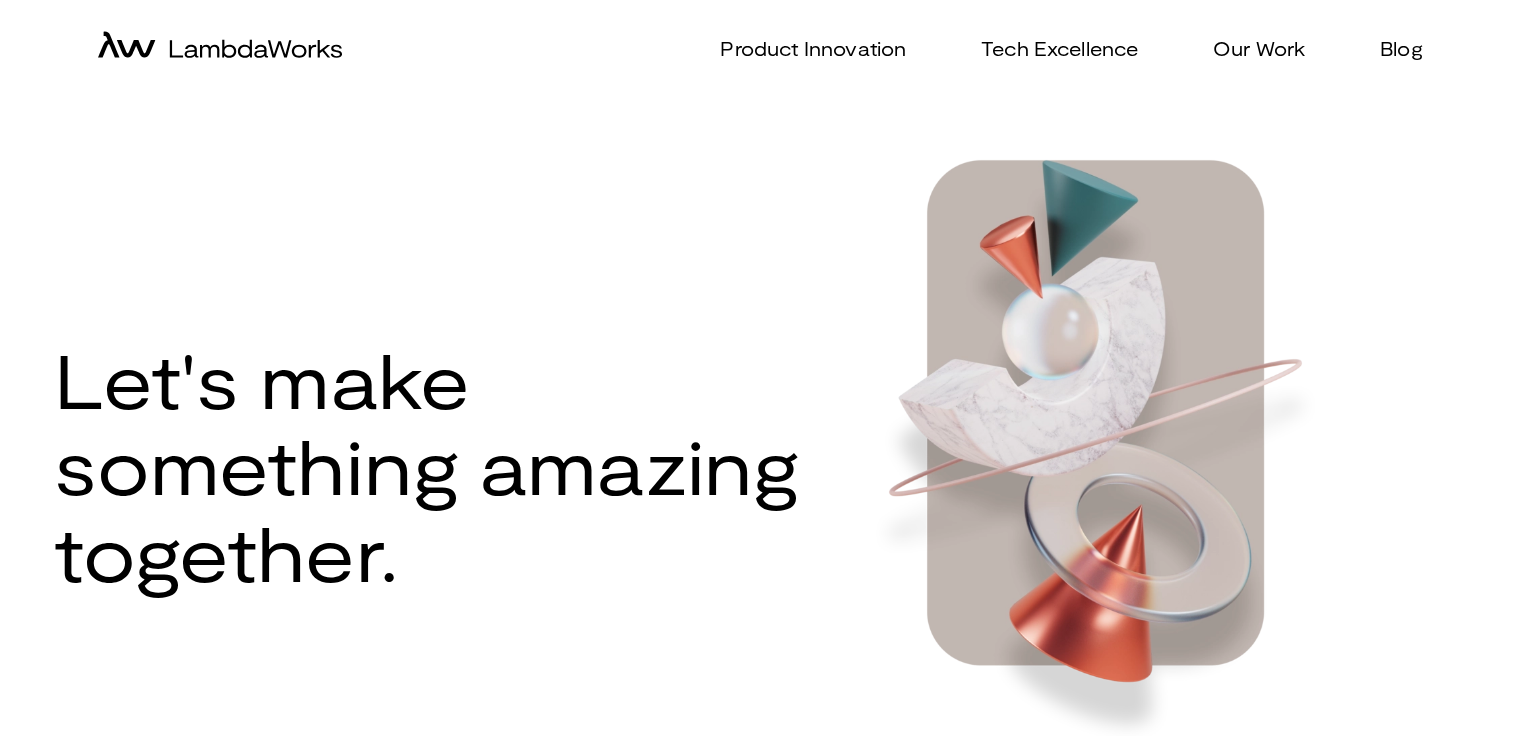 click 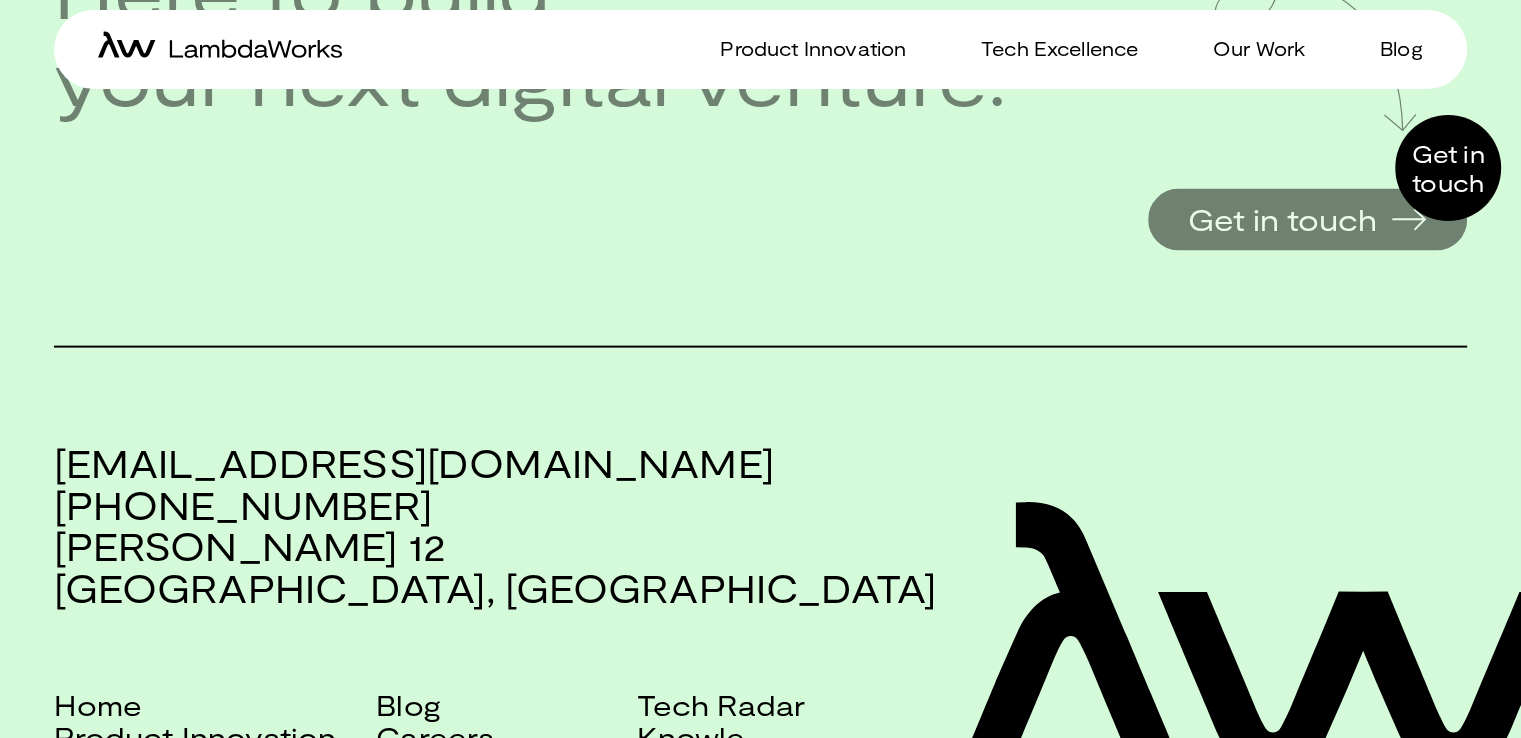 scroll, scrollTop: 4555, scrollLeft: 0, axis: vertical 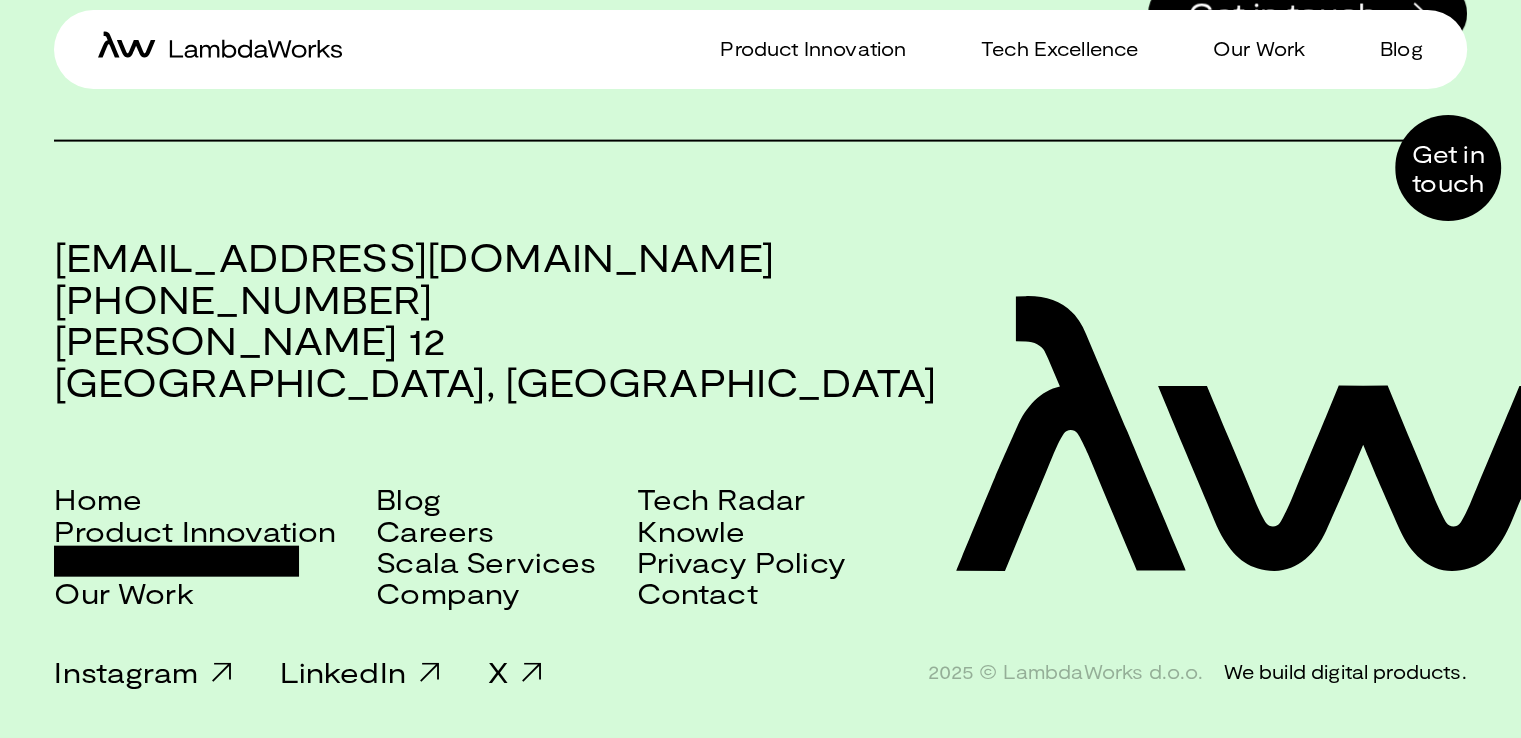 click on "Tech Excellence" at bounding box center [176, 561] 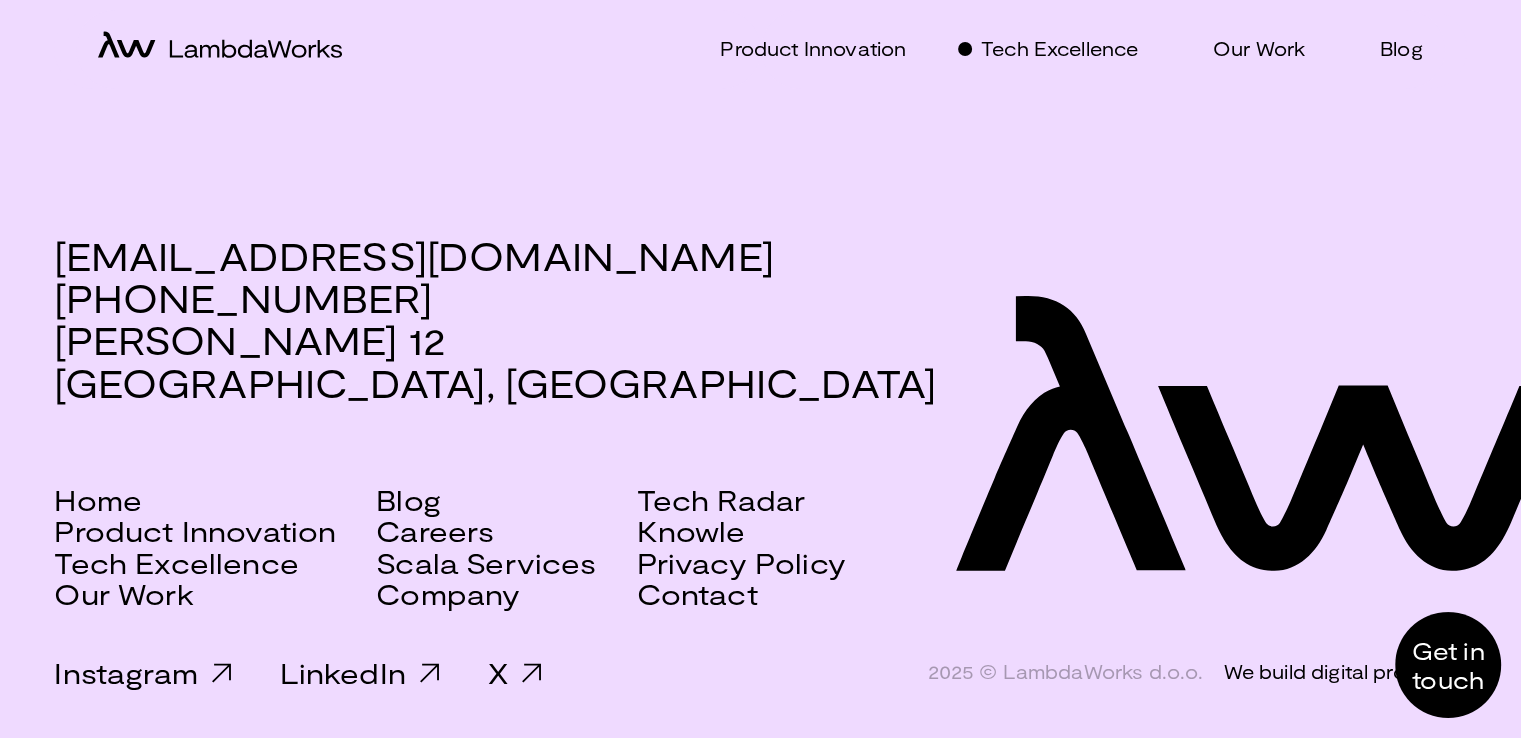 scroll, scrollTop: 0, scrollLeft: 0, axis: both 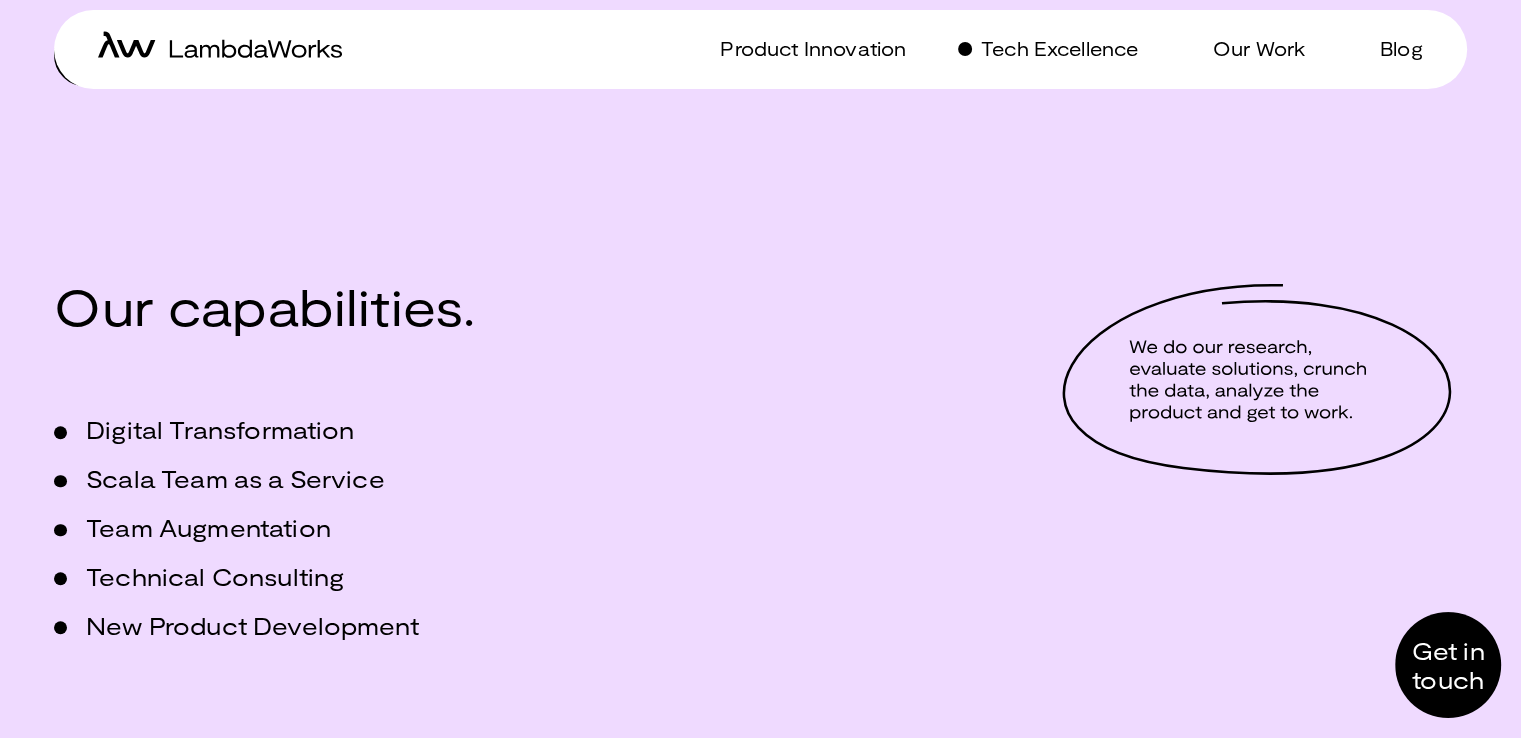 click 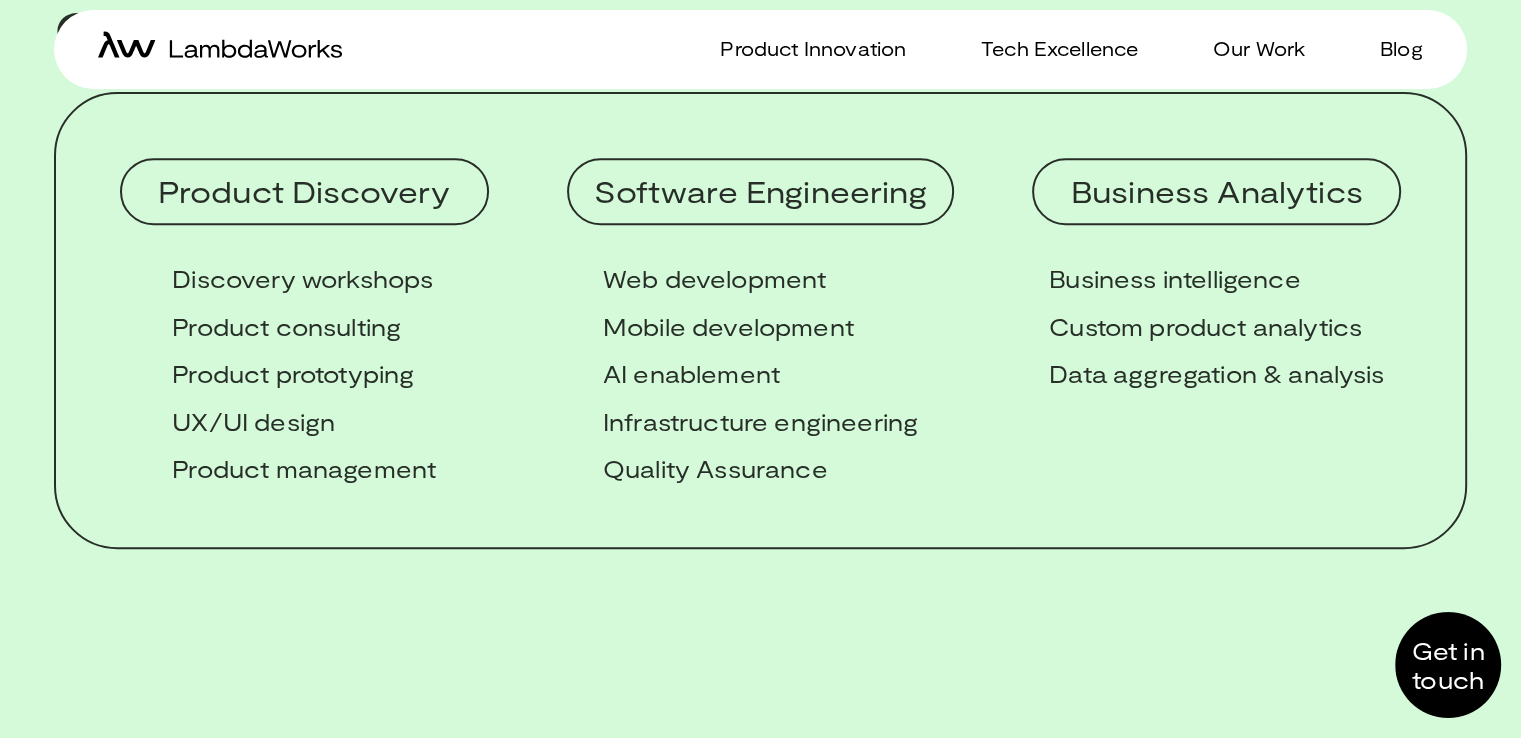 scroll, scrollTop: 839, scrollLeft: 0, axis: vertical 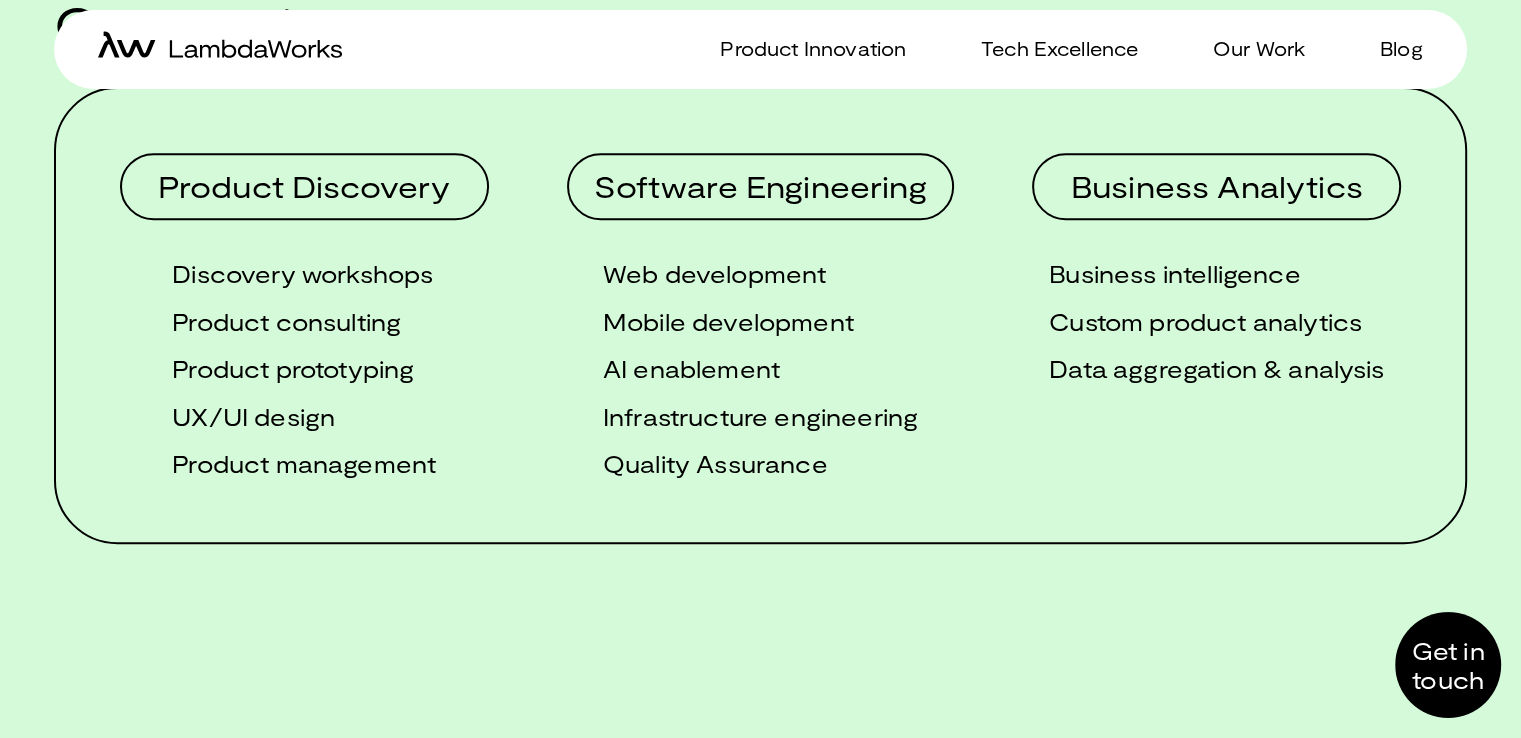click on "Web development" at bounding box center [760, 274] 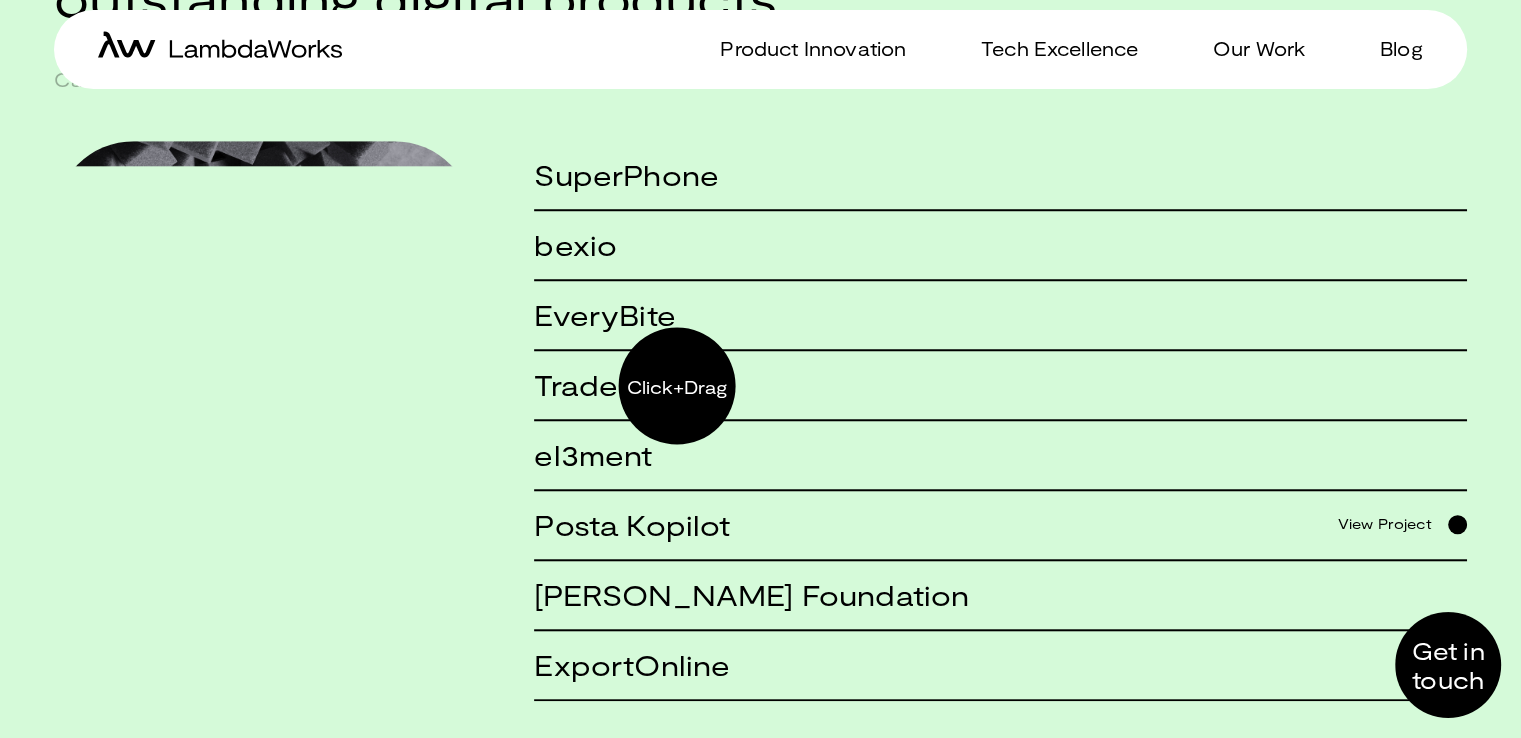 scroll, scrollTop: 1572, scrollLeft: 0, axis: vertical 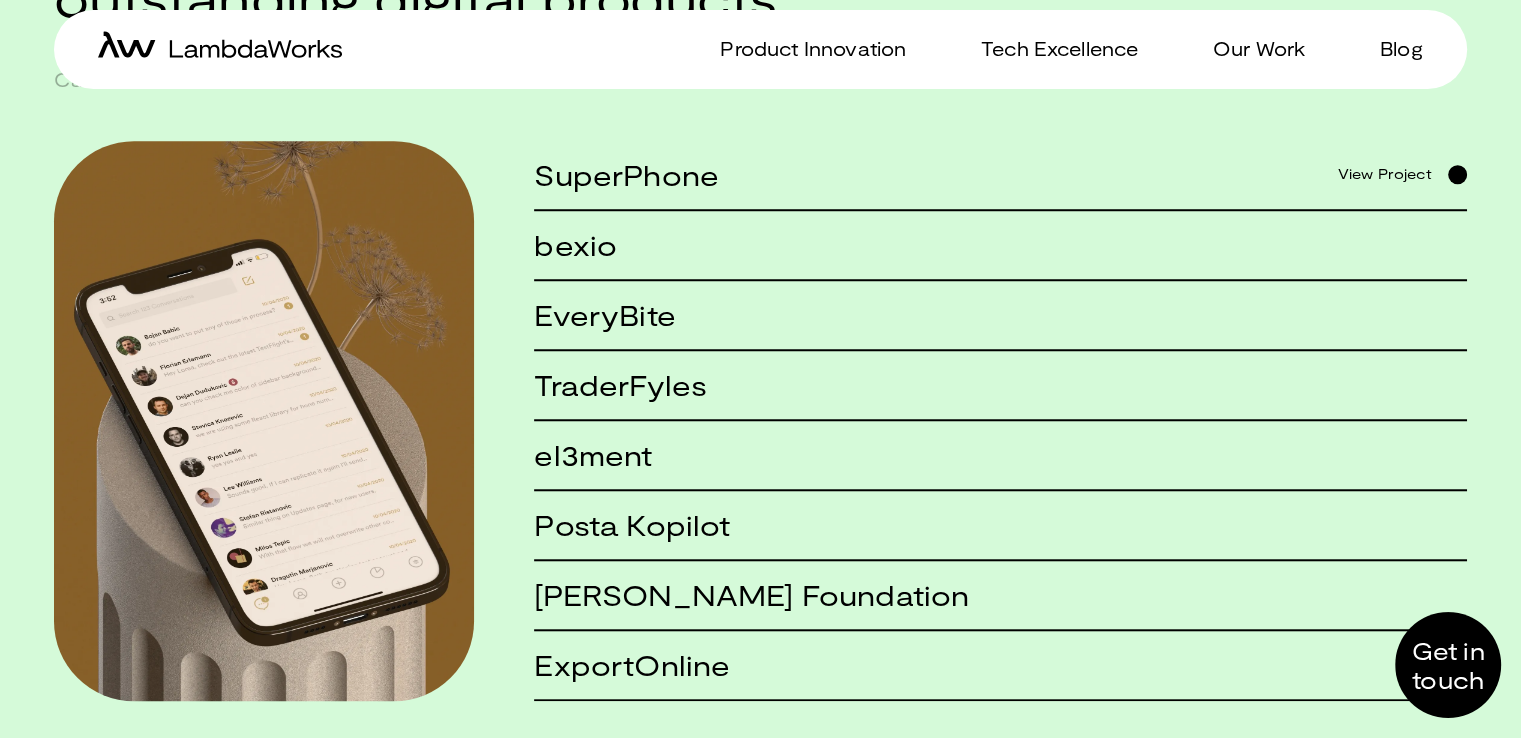 click on "SuperPhone" at bounding box center [626, 174] 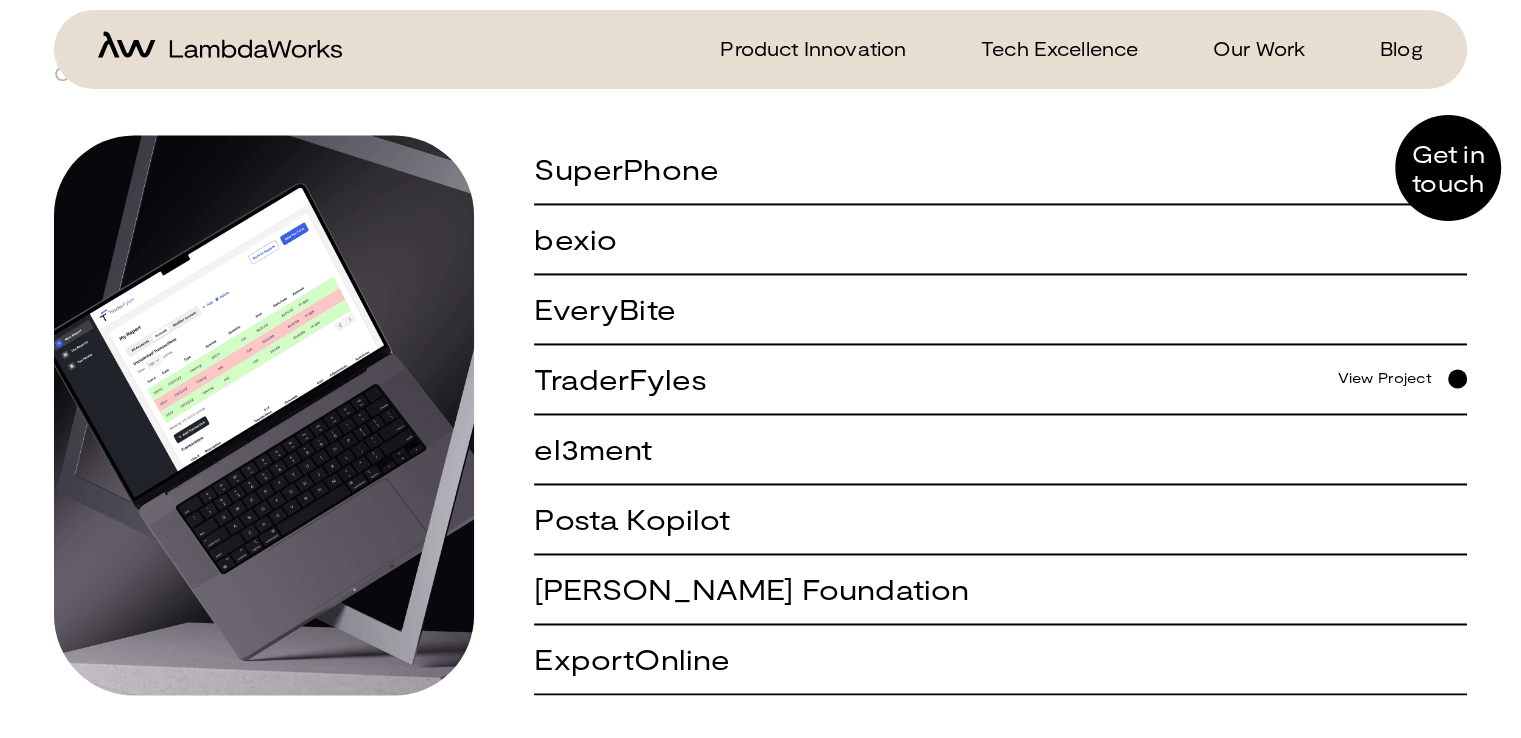 scroll, scrollTop: 3072, scrollLeft: 0, axis: vertical 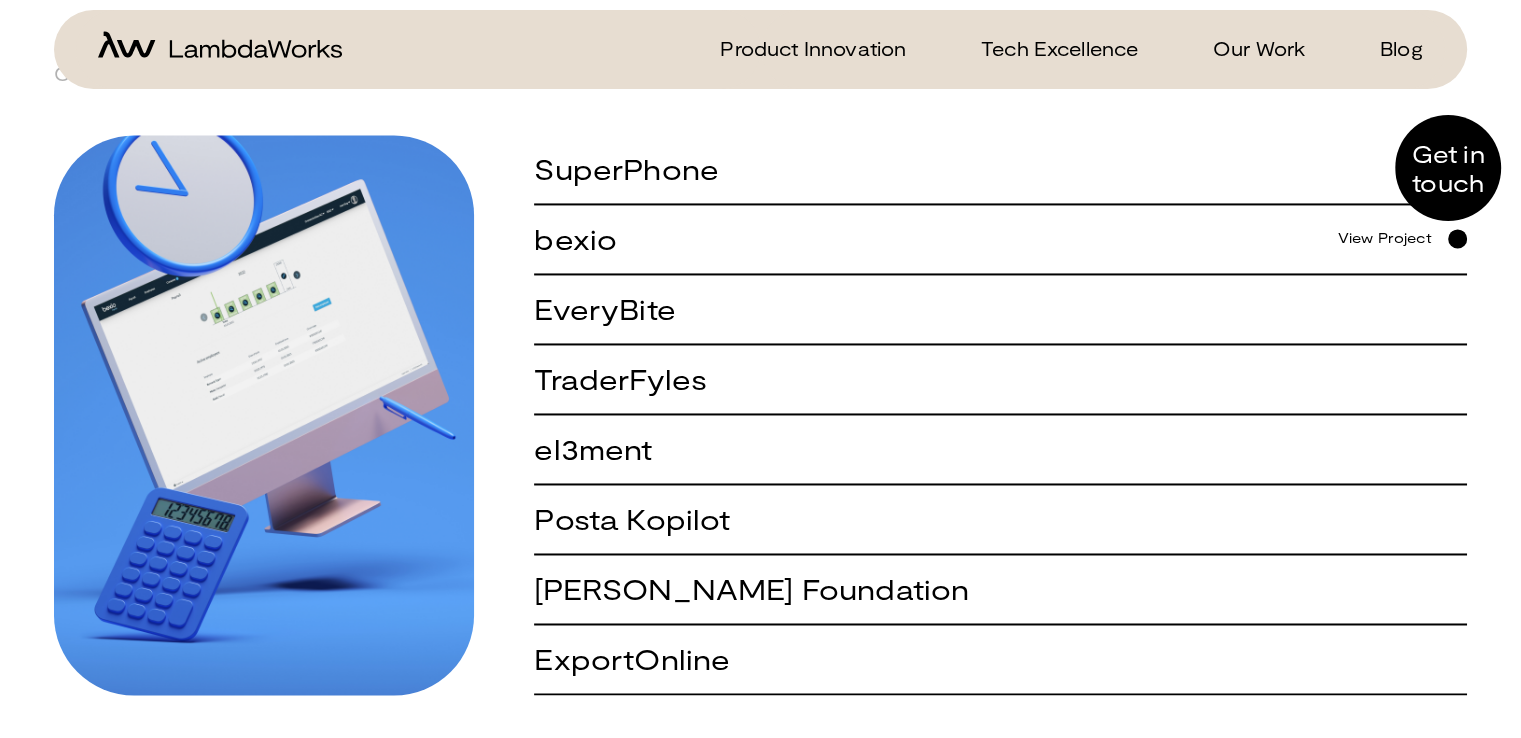 click on "bexio View Project" at bounding box center (1000, 240) 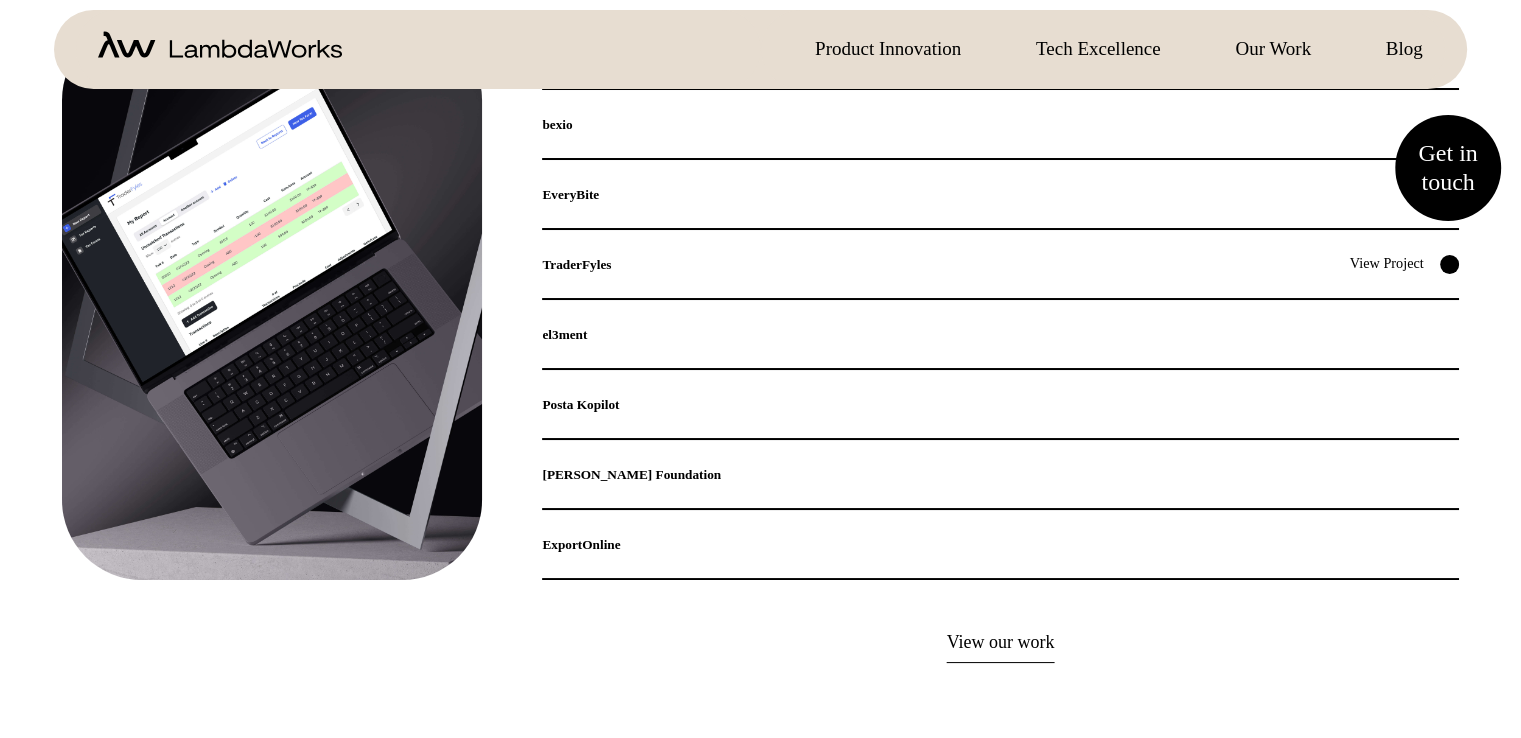 scroll, scrollTop: 2433, scrollLeft: 0, axis: vertical 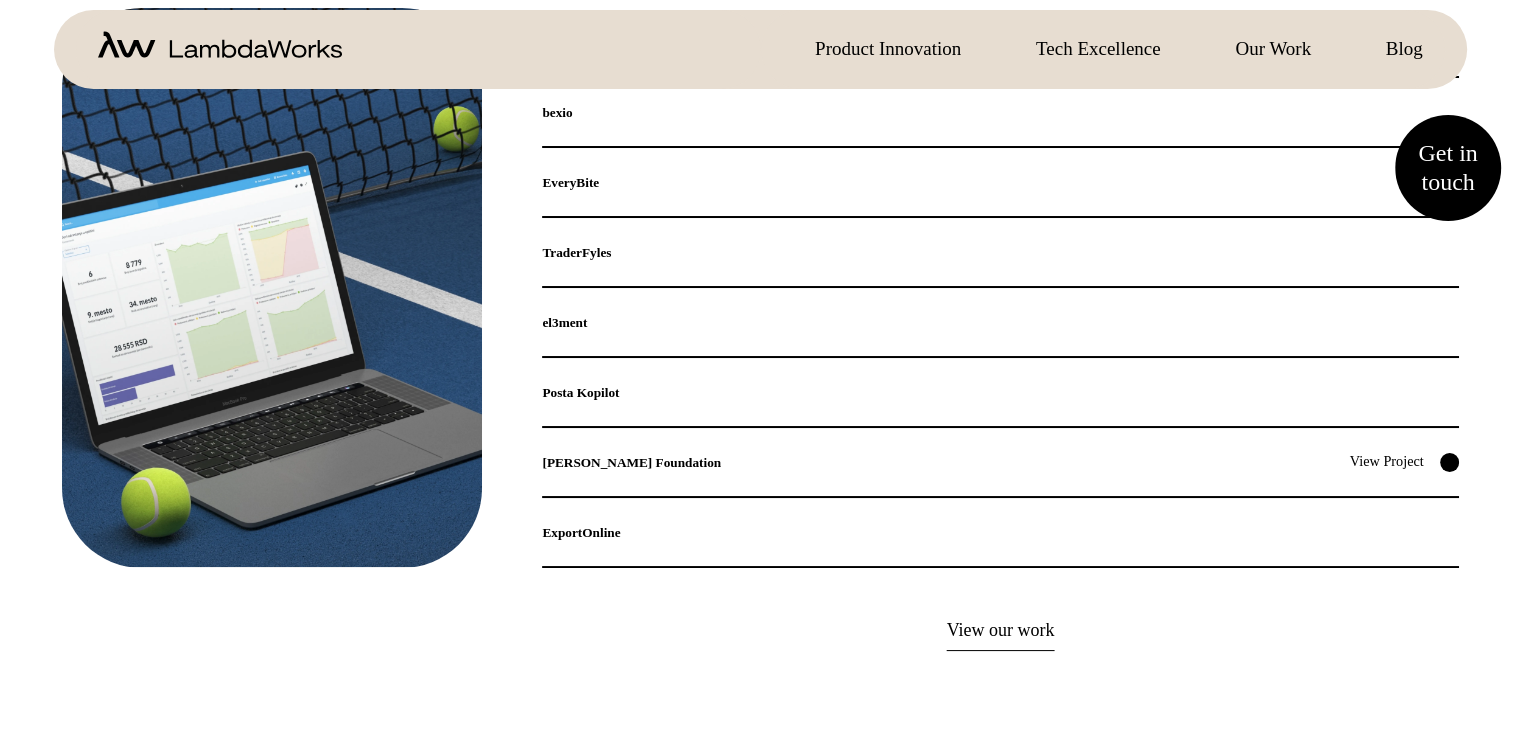 click on "[PERSON_NAME] Foundation" at bounding box center [631, 462] 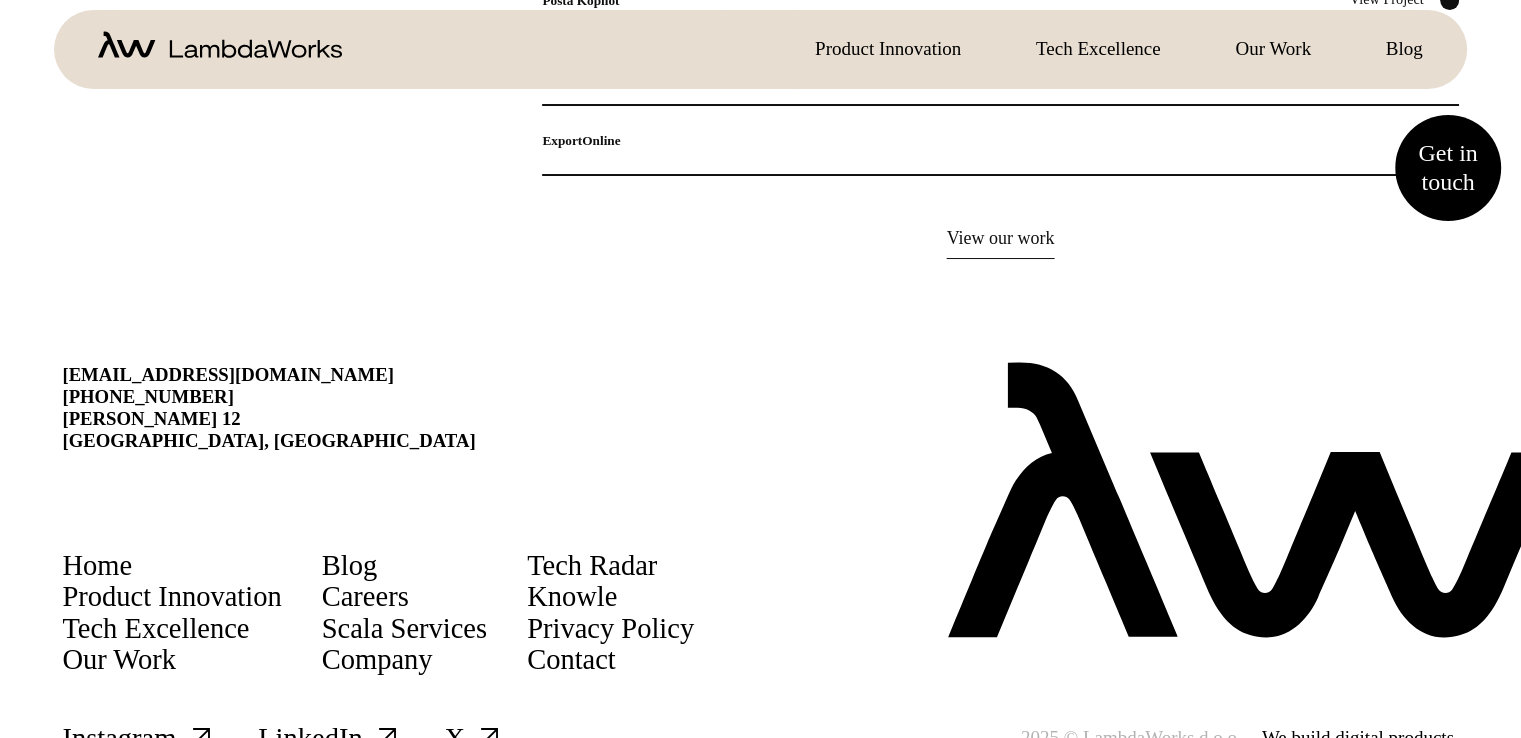 scroll, scrollTop: 2388, scrollLeft: 0, axis: vertical 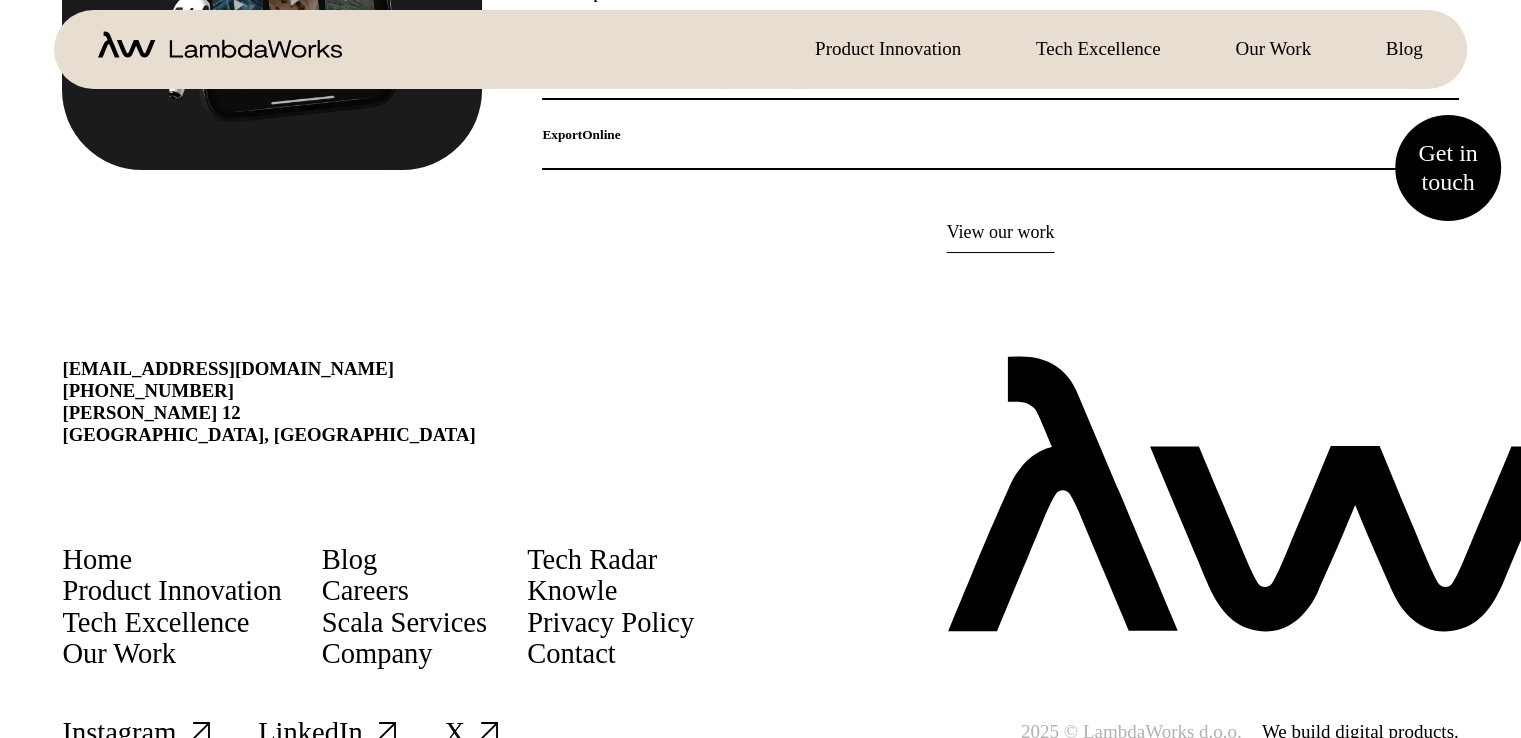 click on "el3ment" at bounding box center (564, -76) 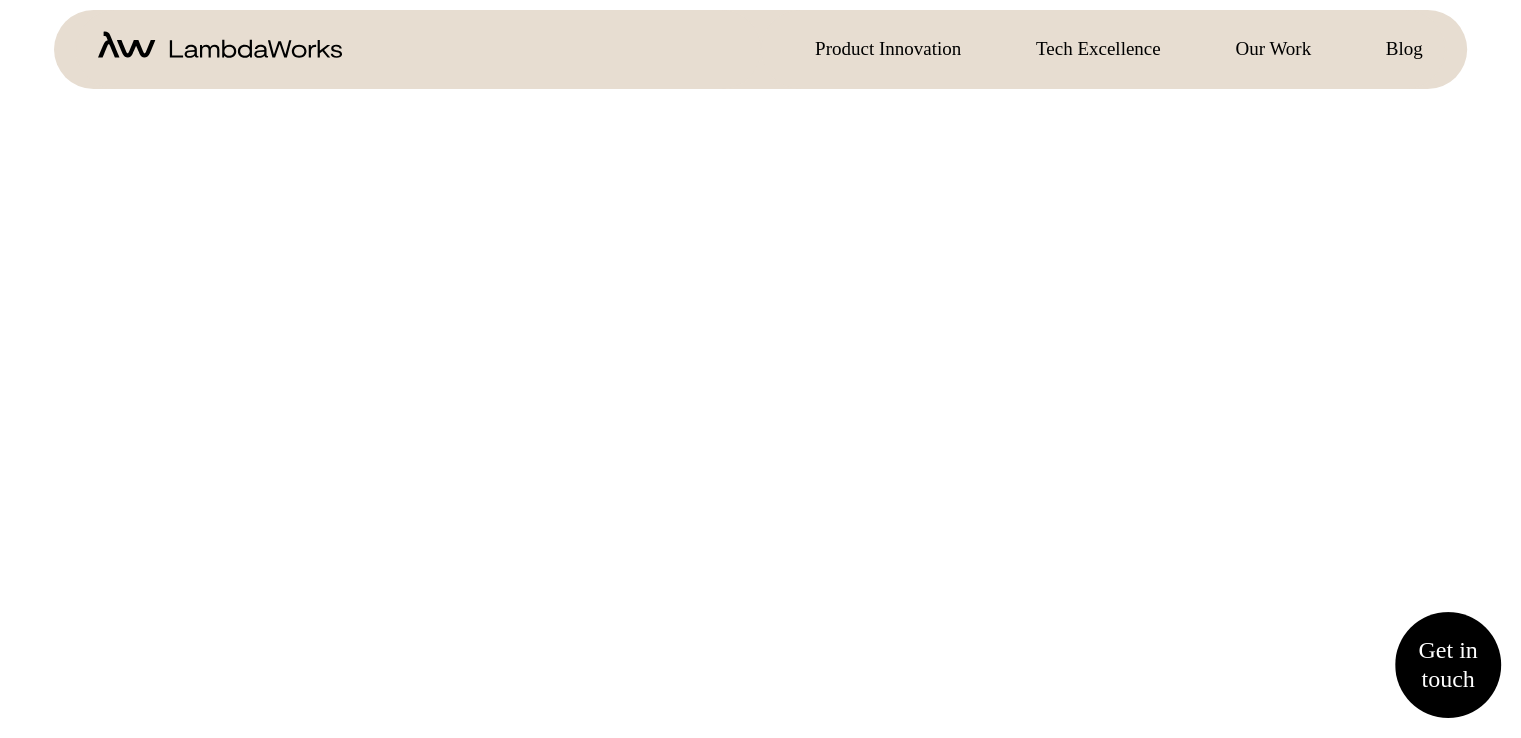 scroll, scrollTop: 1145, scrollLeft: 0, axis: vertical 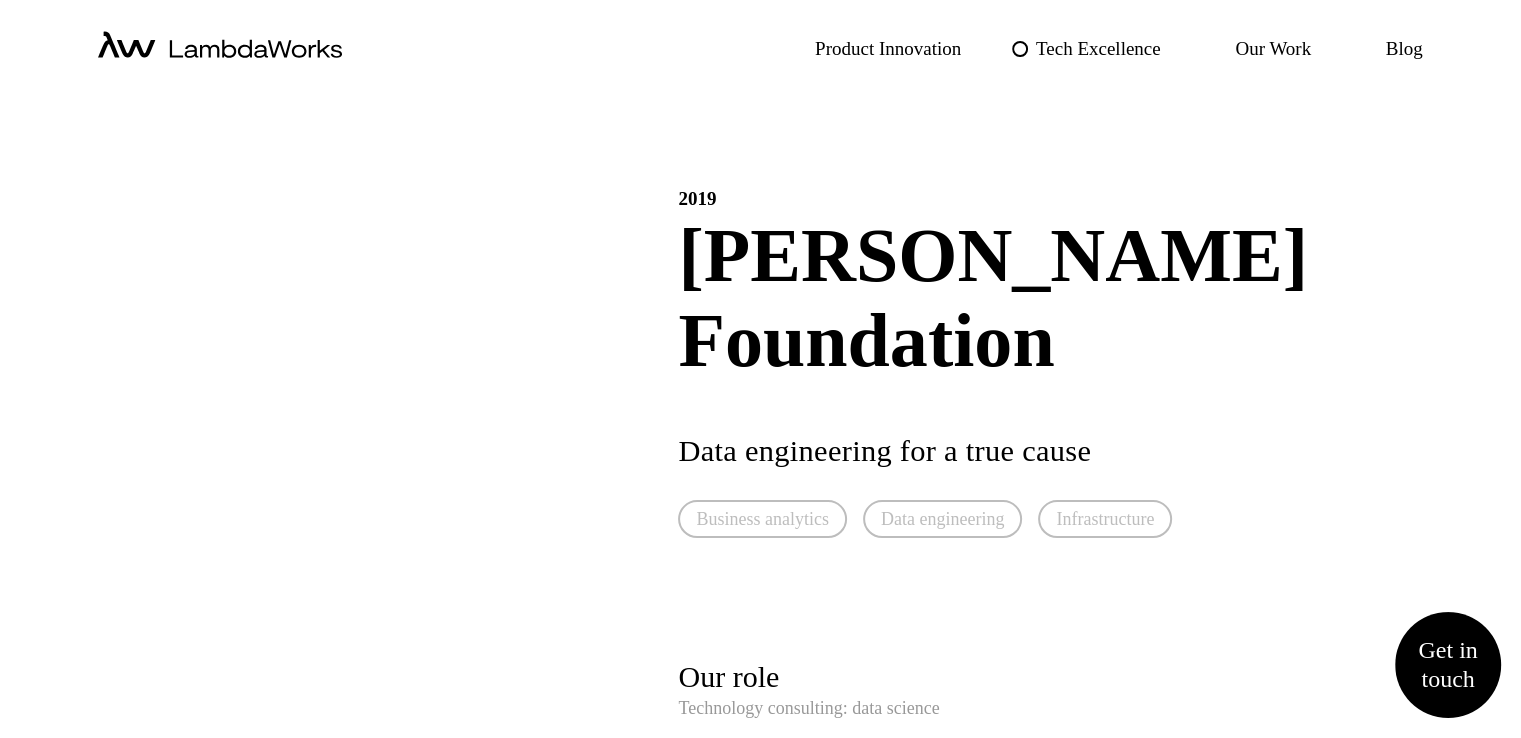 click on "Tech Excellence" at bounding box center [1098, 48] 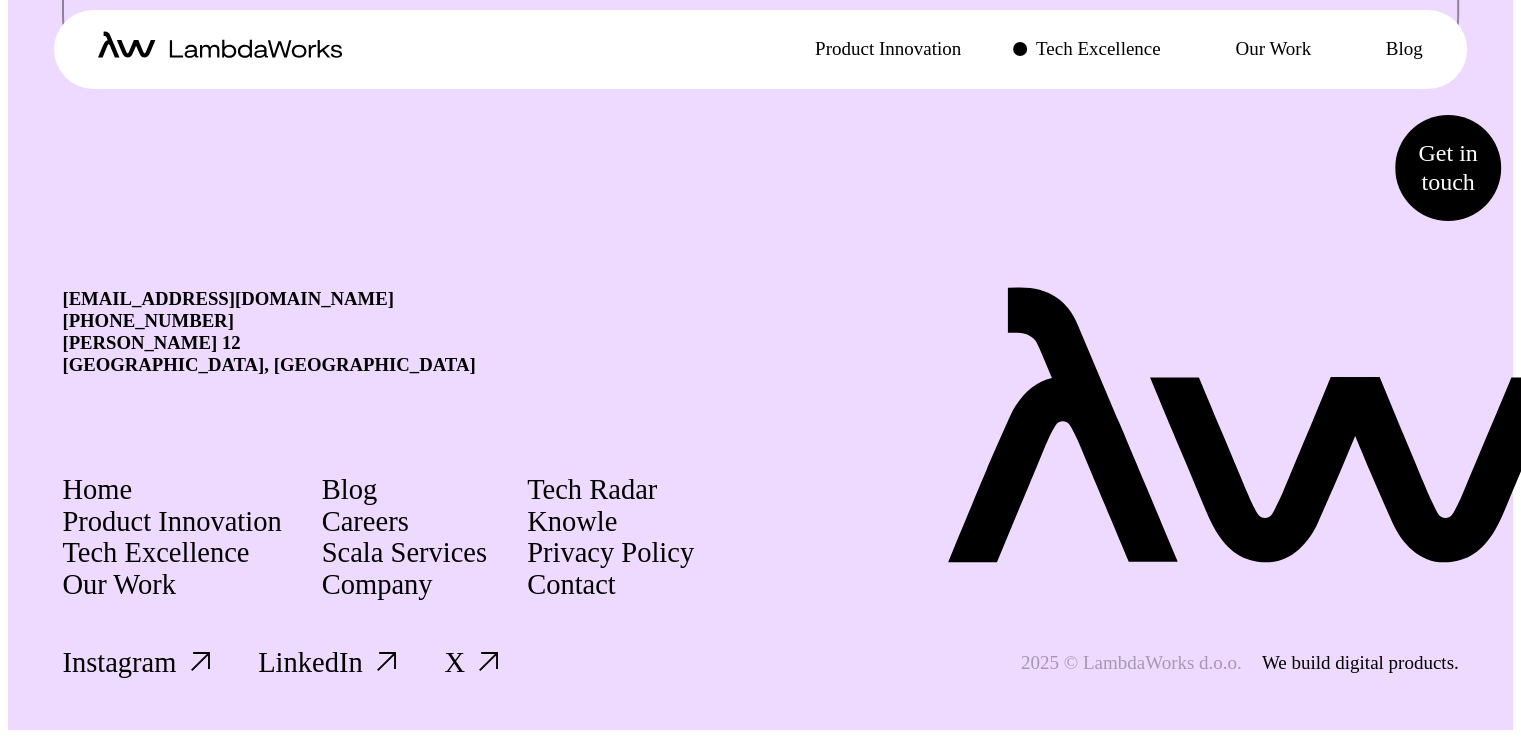 scroll, scrollTop: 4063, scrollLeft: 0, axis: vertical 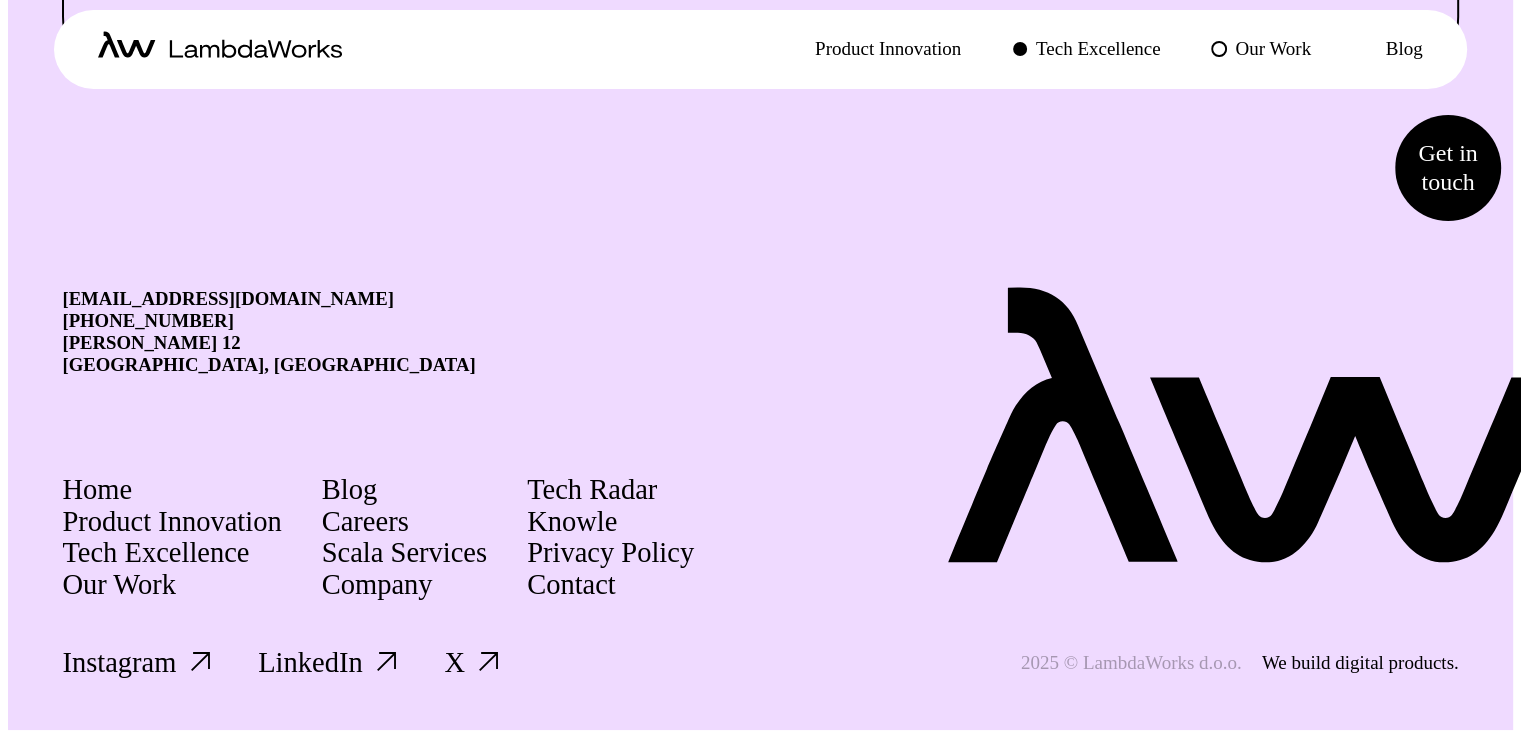 click on "Our Work" at bounding box center [1273, 48] 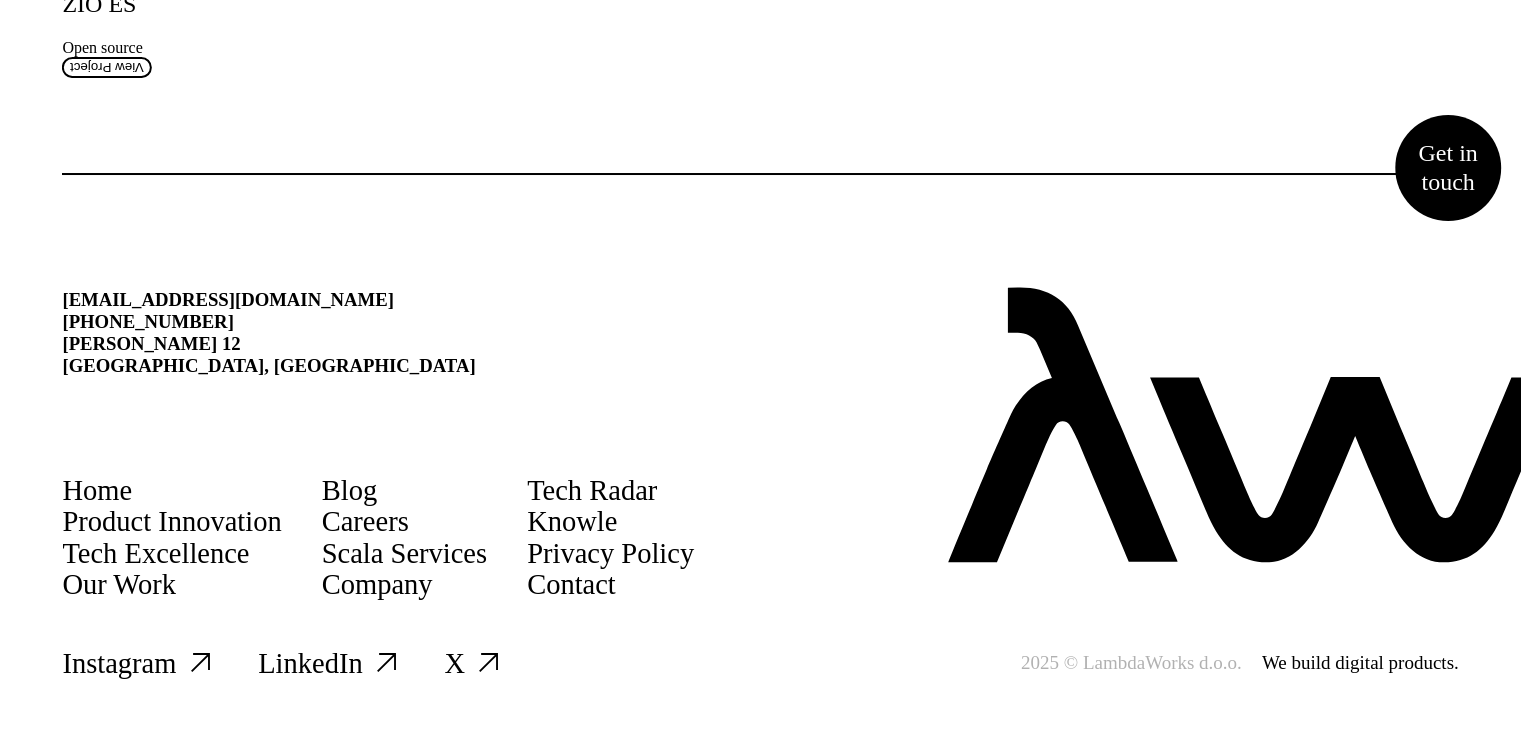 scroll, scrollTop: 9817, scrollLeft: 0, axis: vertical 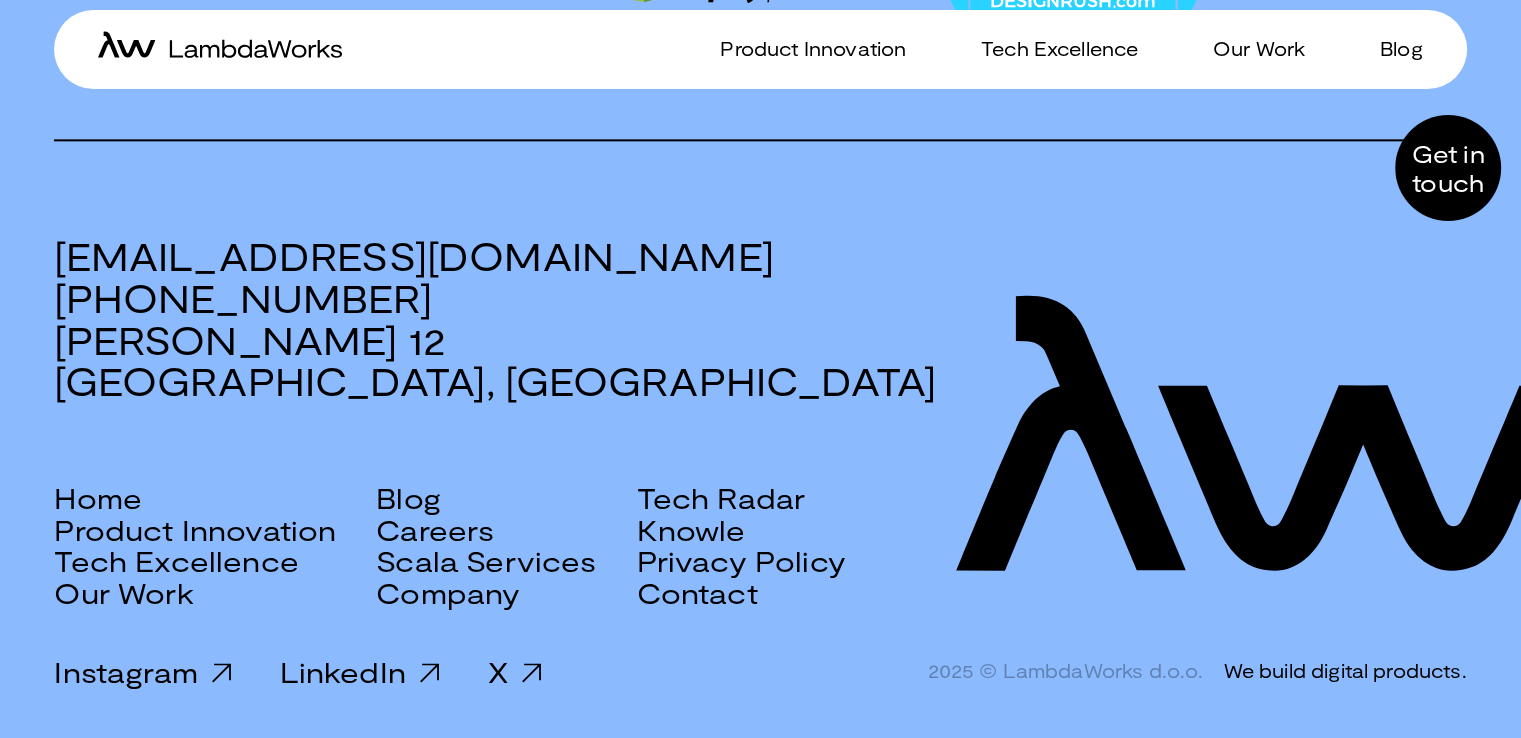 click 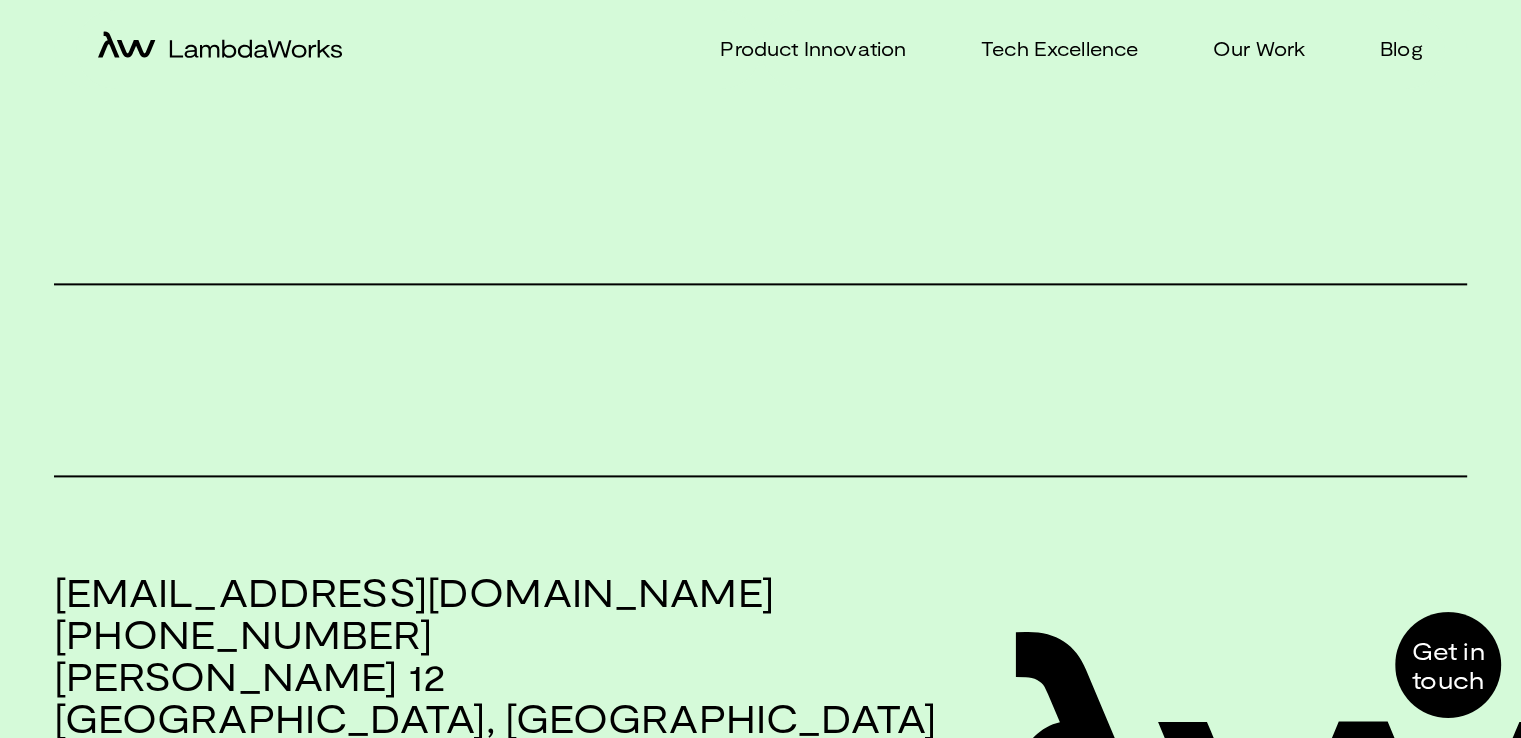 scroll, scrollTop: 0, scrollLeft: 0, axis: both 